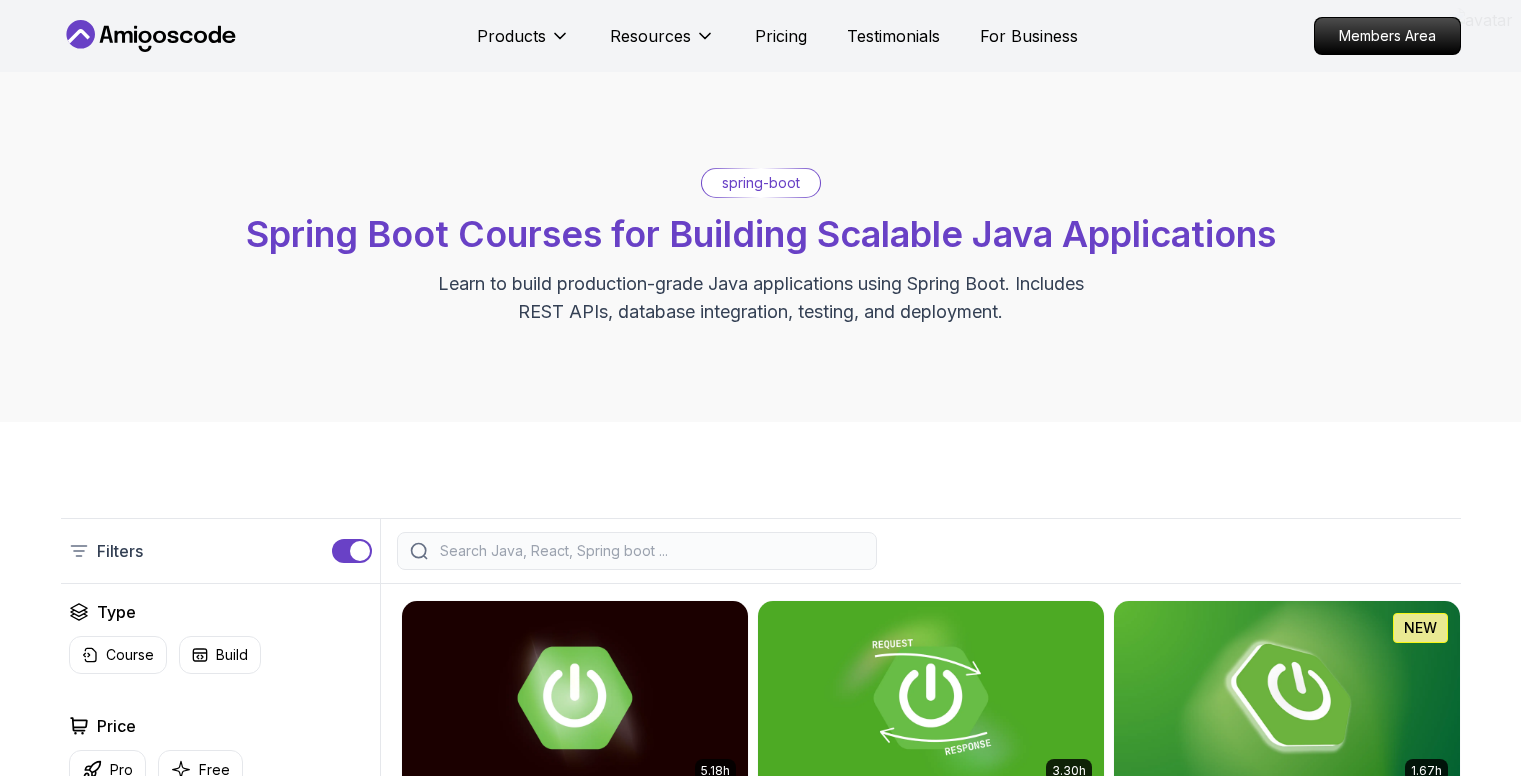 scroll, scrollTop: 420, scrollLeft: 0, axis: vertical 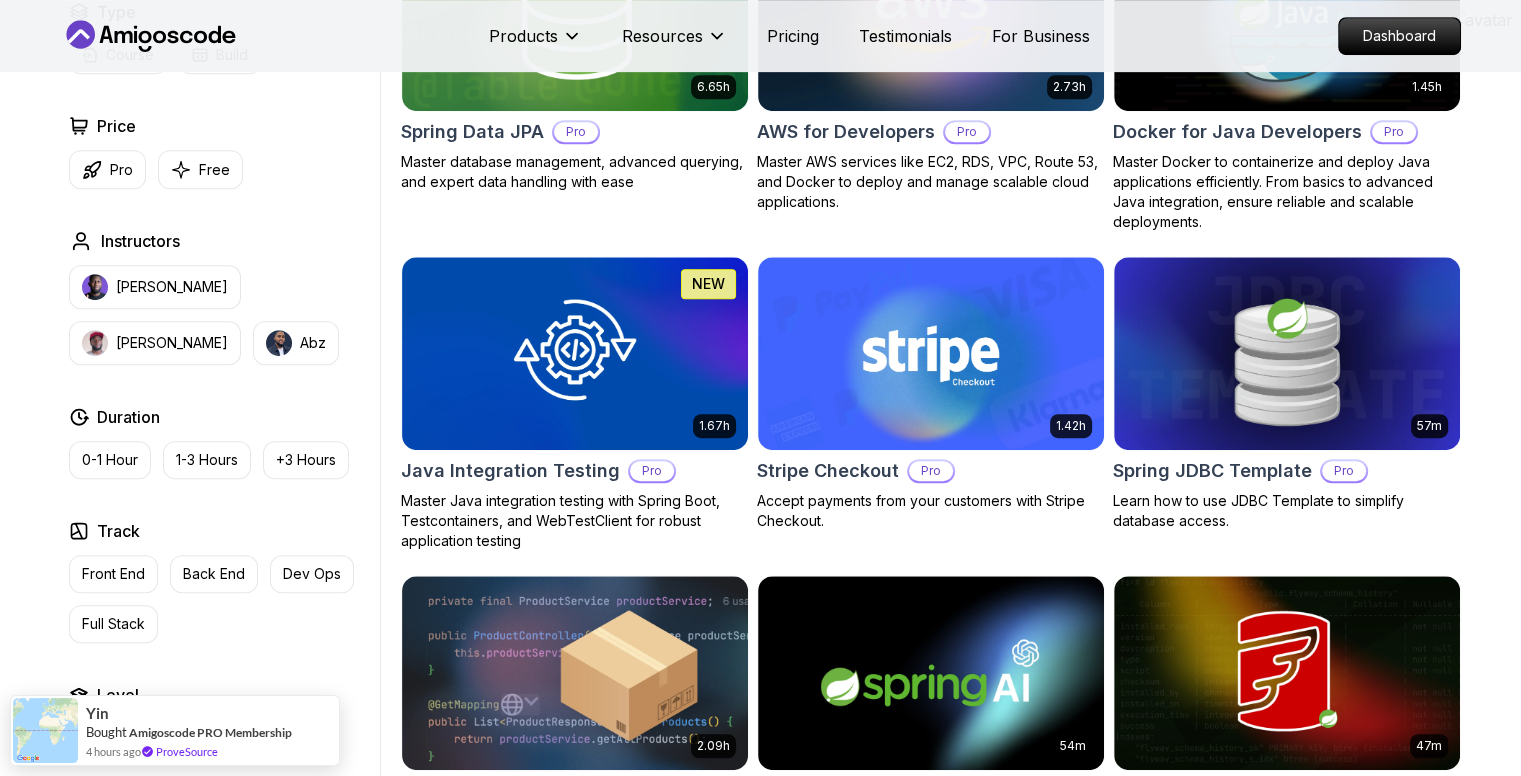 click on "Products Resources Pricing Testimonials For Business Dashboard Products Resources Pricing Testimonials For Business Dashboard spring-boot Spring Boot Courses for Building Scalable Java Applications Learn to build production-grade Java applications using Spring Boot. Includes REST APIs, database integration, testing, and deployment. Filters Filters Type Course Build Price Pro Free Instructors [PERSON_NAME] [PERSON_NAME] Duration 0-1 Hour 1-3 Hours +3 Hours Track Front End Back End Dev Ops Full Stack Level Junior Mid-level Senior 5.18h Advanced Spring Boot Pro Dive deep into Spring Boot with our advanced course, designed to take your skills from intermediate to expert level. 3.30h Building APIs with Spring Boot Pro Learn to build robust, scalable APIs with Spring Boot, mastering REST principles, JSON handling, and embedded server configuration. 1.67h NEW Spring Boot for Beginners Build a CRUD API with Spring Boot and PostgreSQL database using Spring Data JPA and Spring AI 6.65h NEW Spring Data JPA Pro 2.73h Pro" at bounding box center [760, 629] 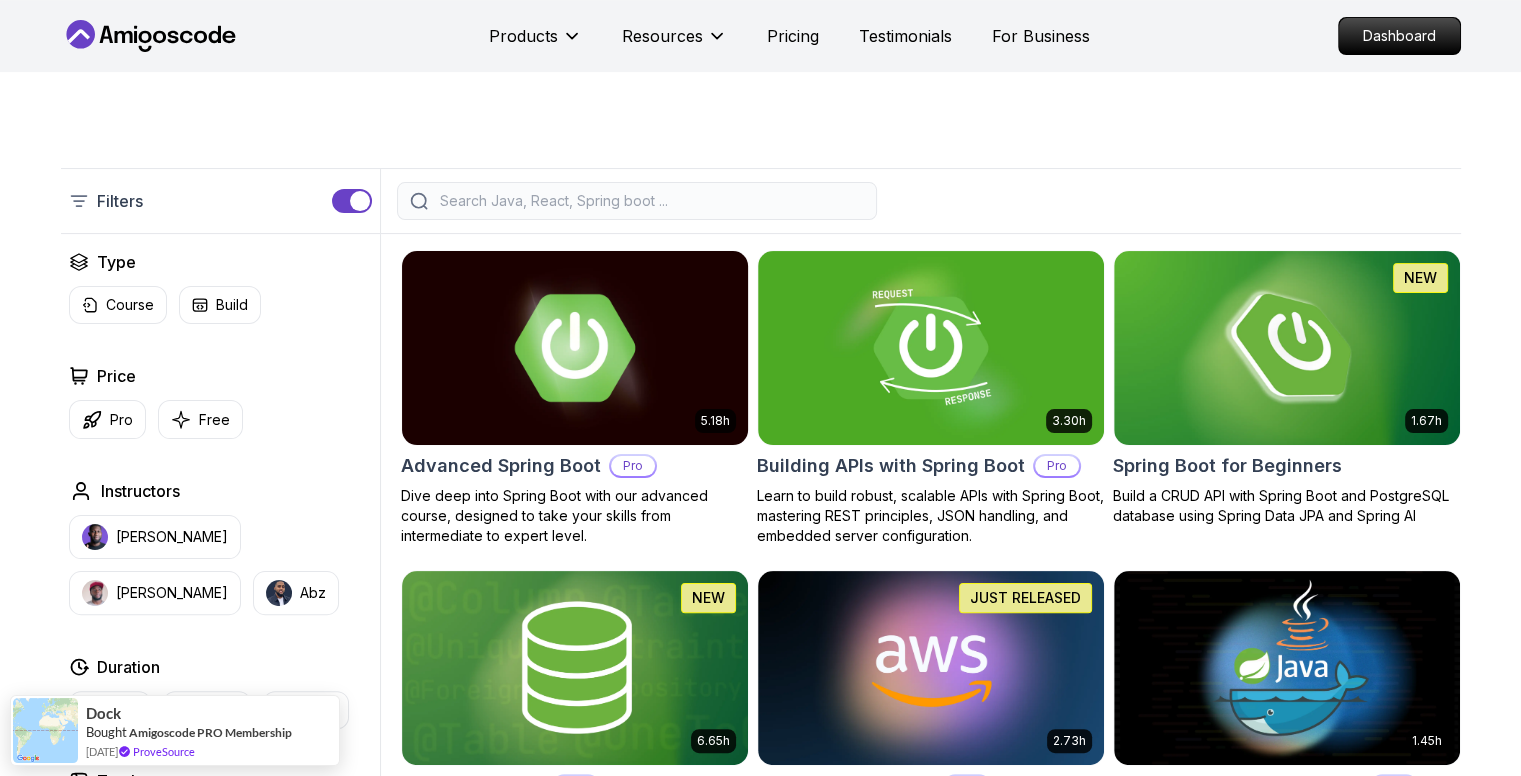 scroll, scrollTop: 348, scrollLeft: 0, axis: vertical 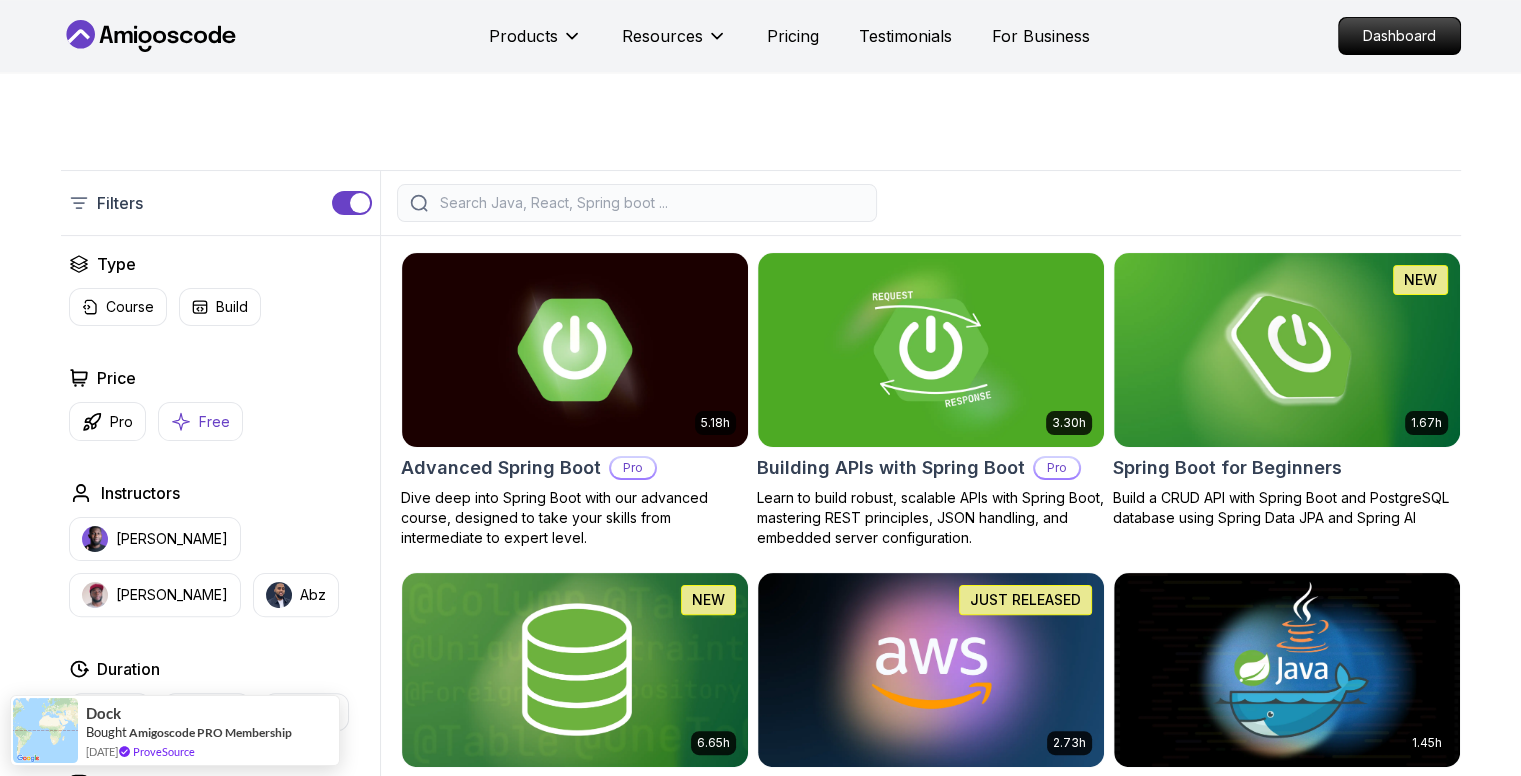 click on "Free" at bounding box center [200, 421] 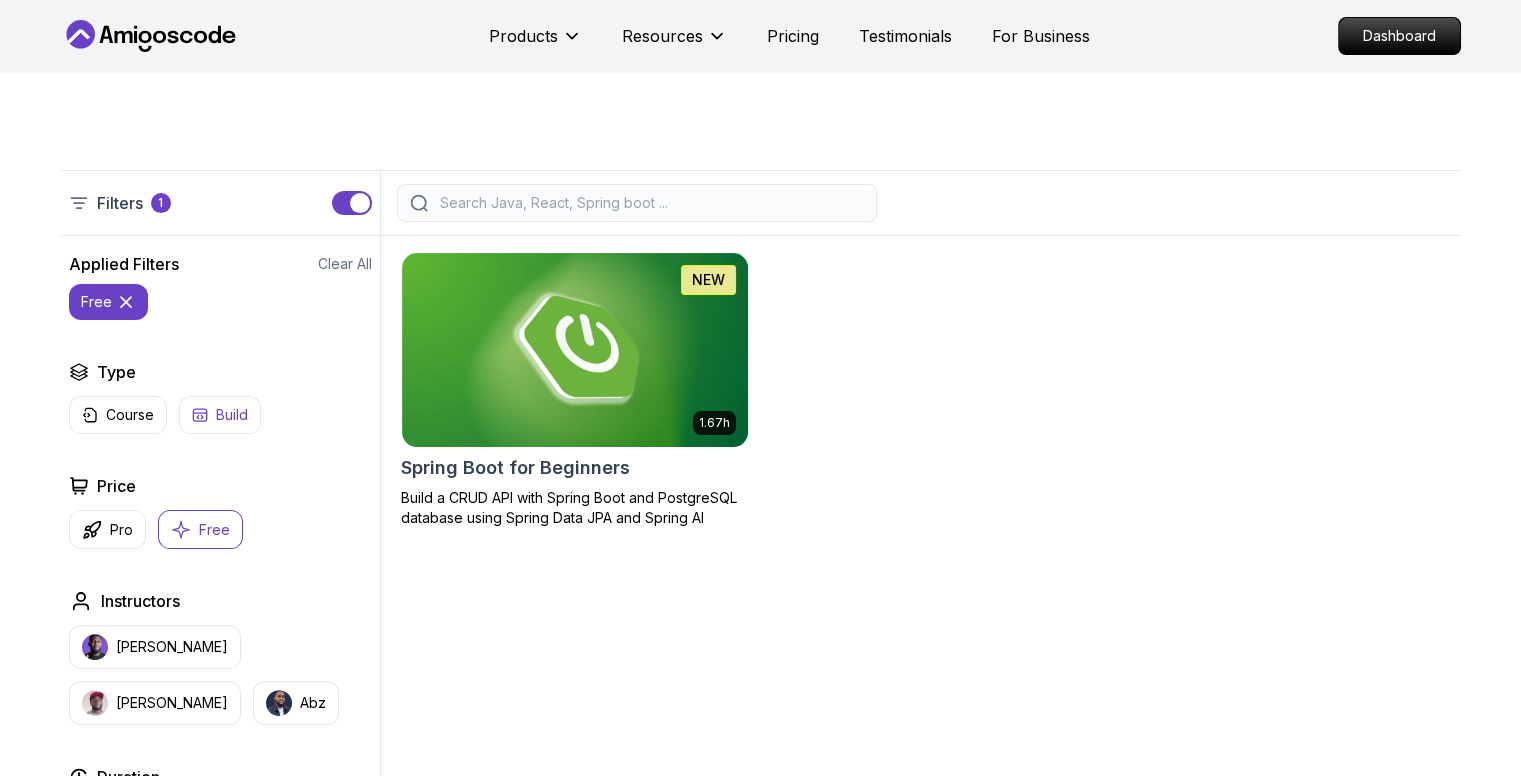 click 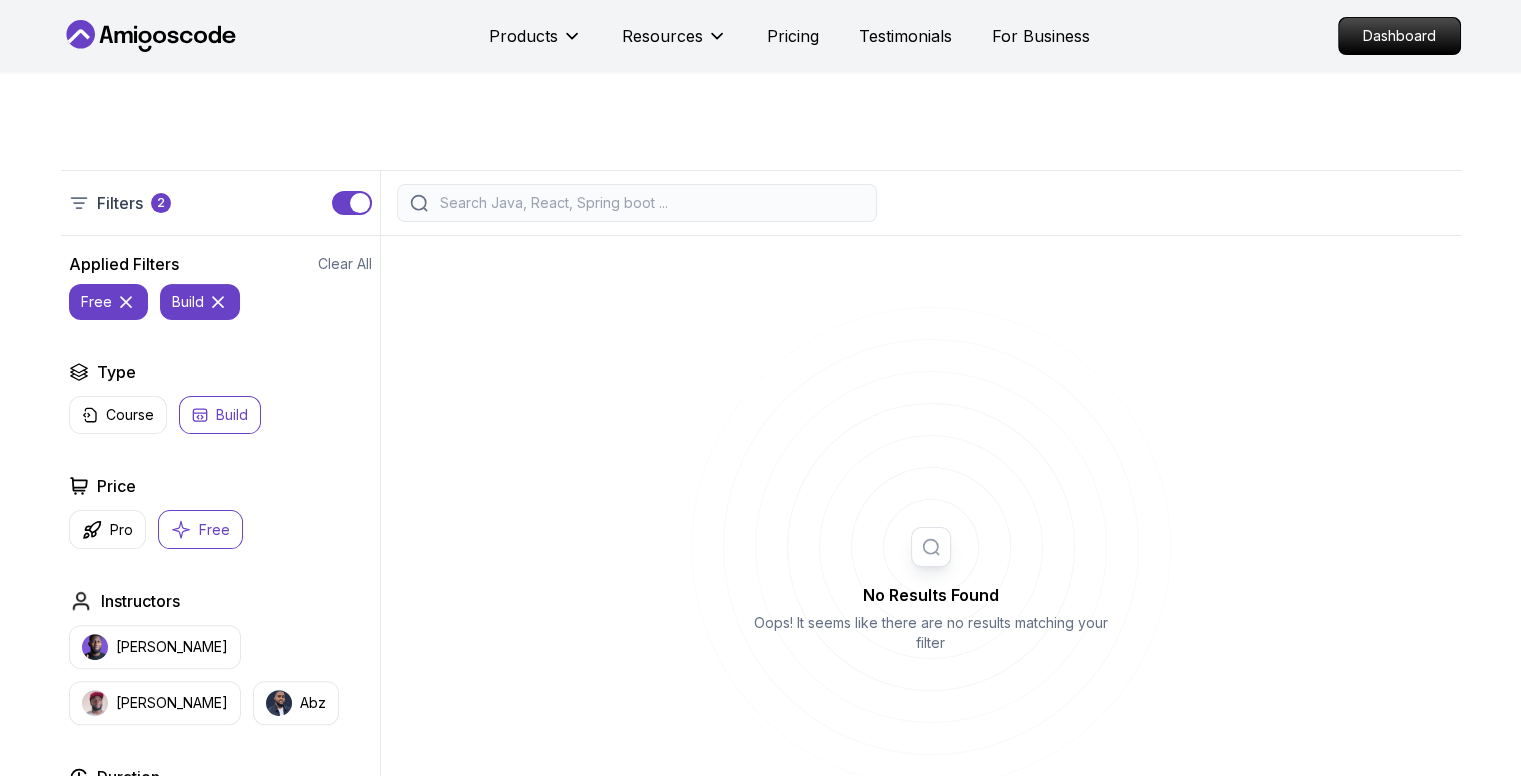 click on "Build" at bounding box center [220, 415] 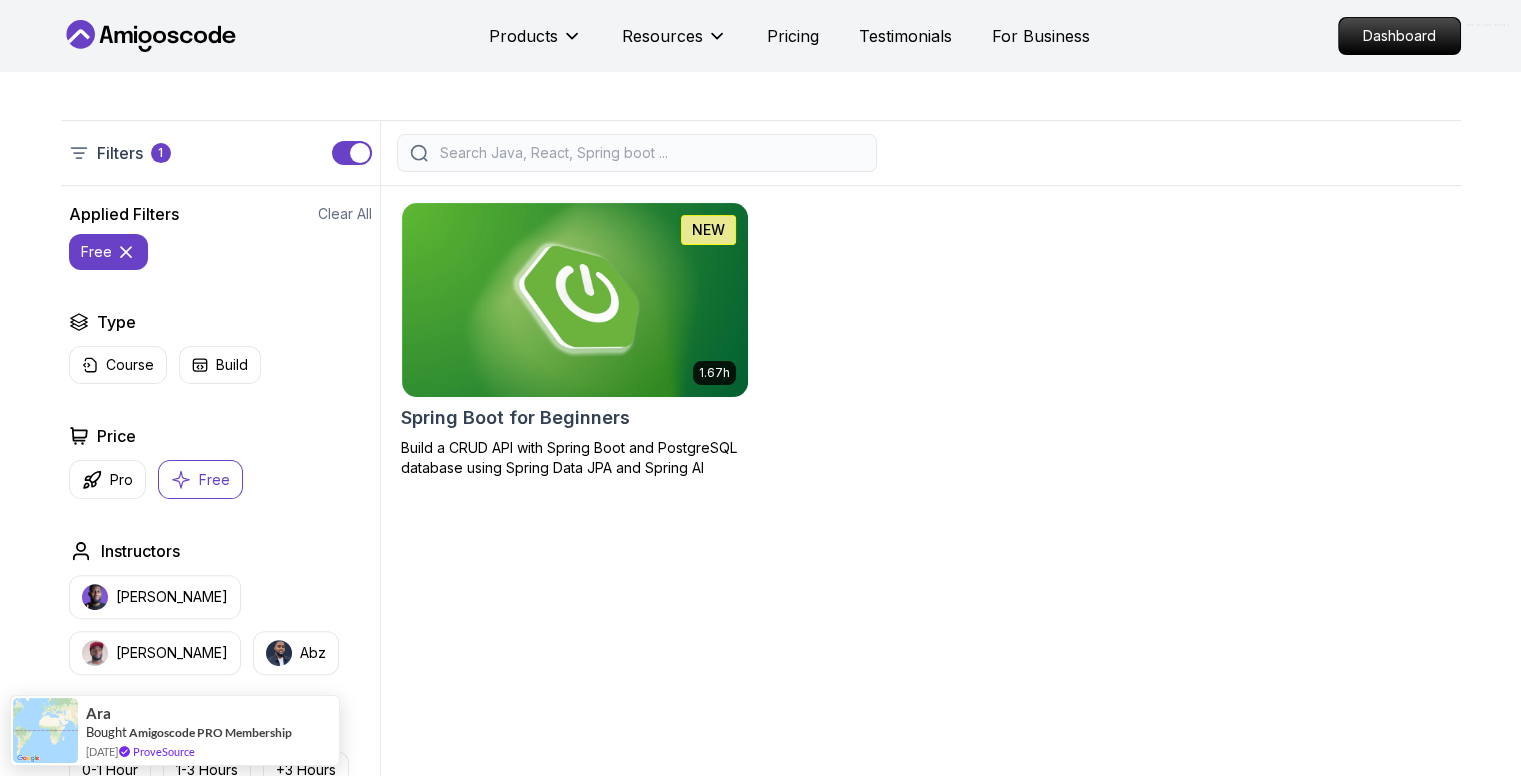 scroll, scrollTop: 399, scrollLeft: 0, axis: vertical 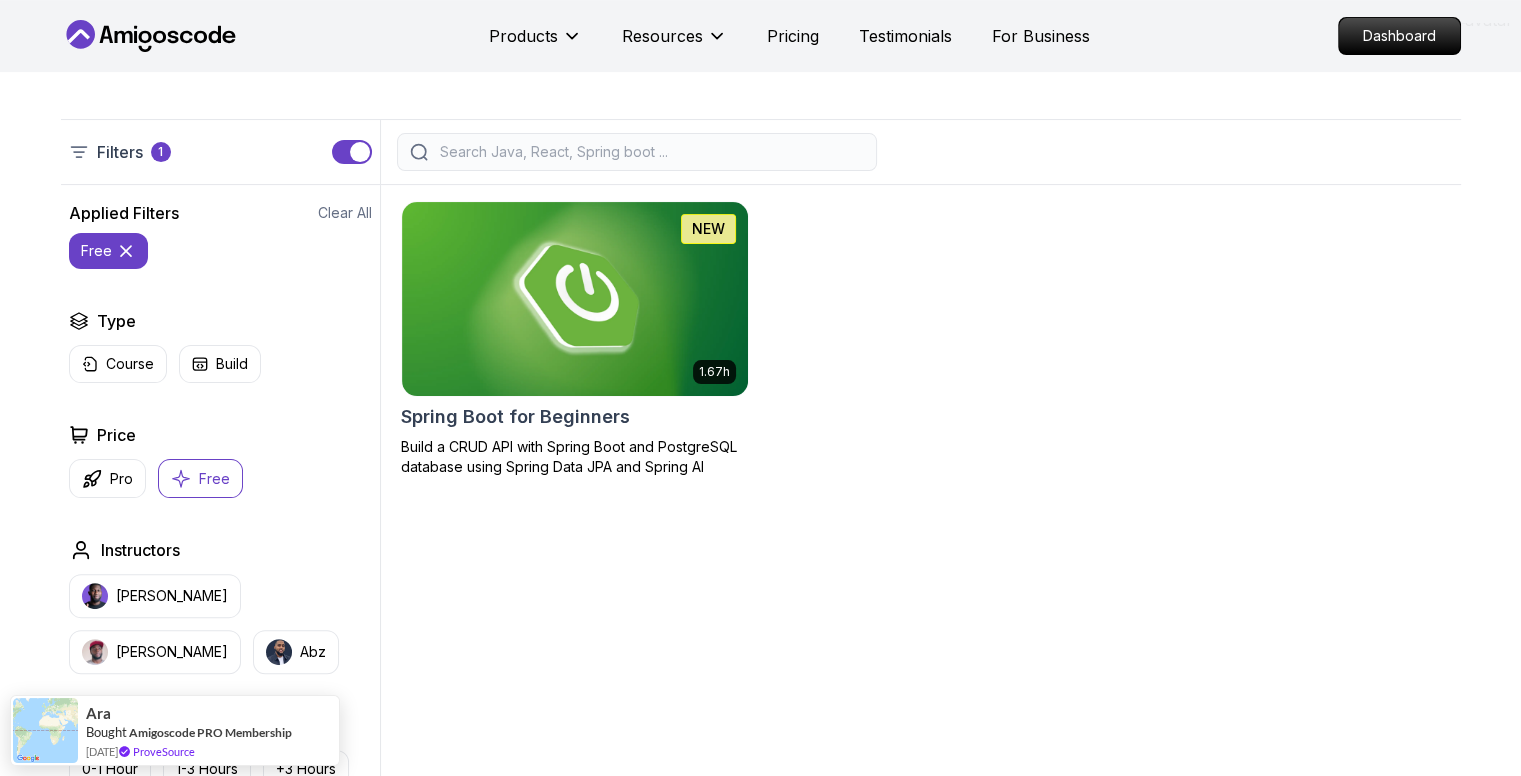 click 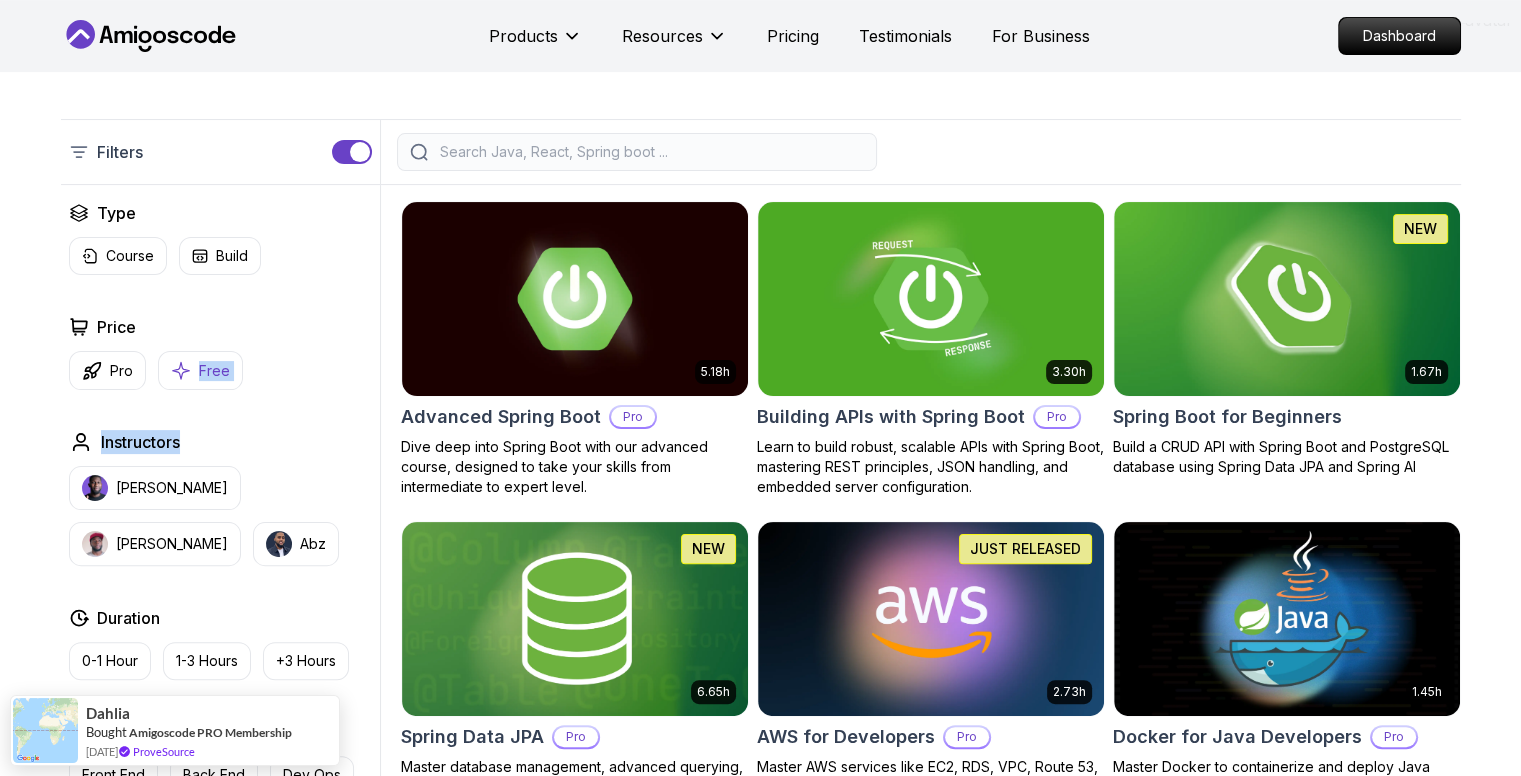 drag, startPoint x: 184, startPoint y: 392, endPoint x: 186, endPoint y: 382, distance: 10.198039 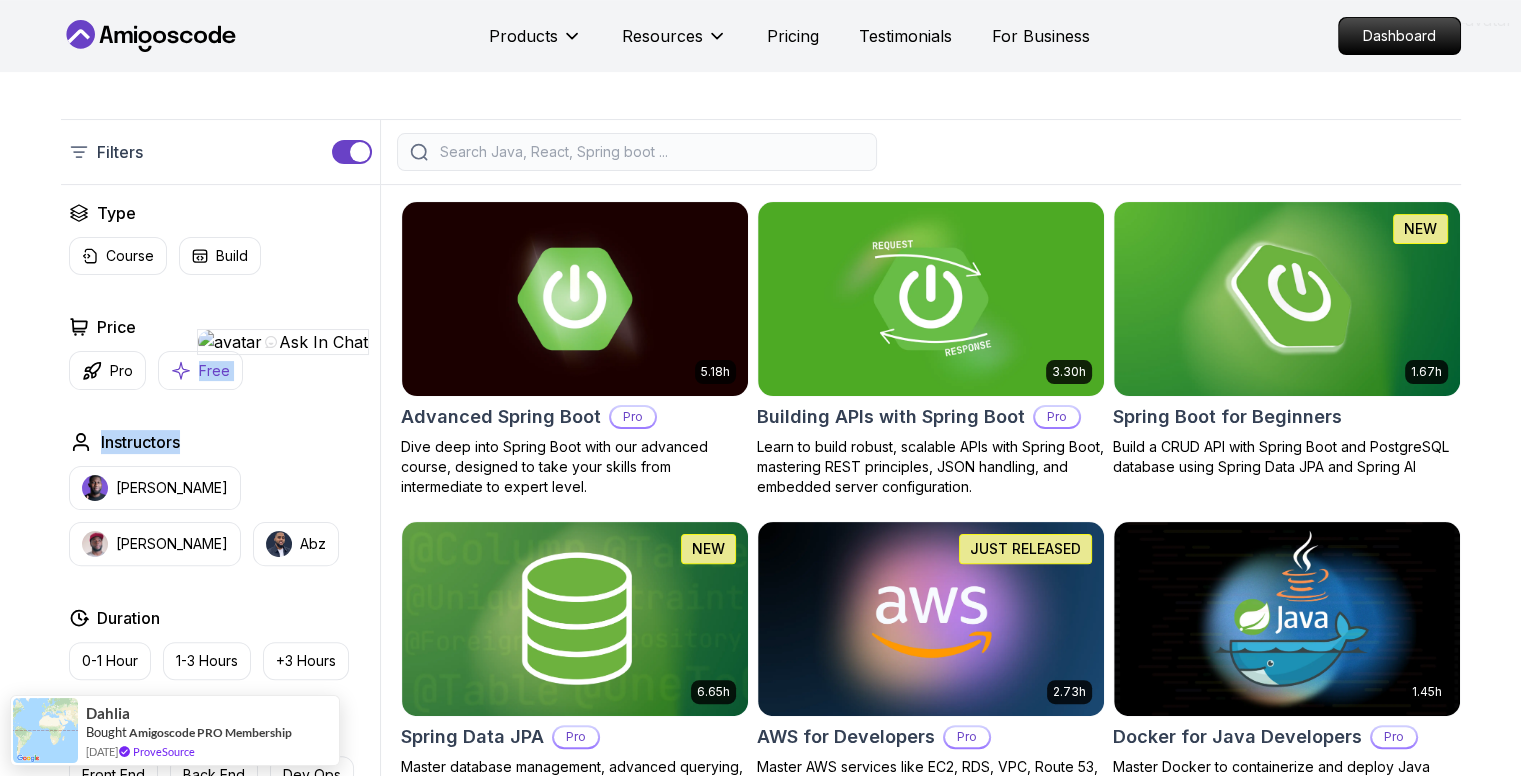 click on "Free" at bounding box center (200, 370) 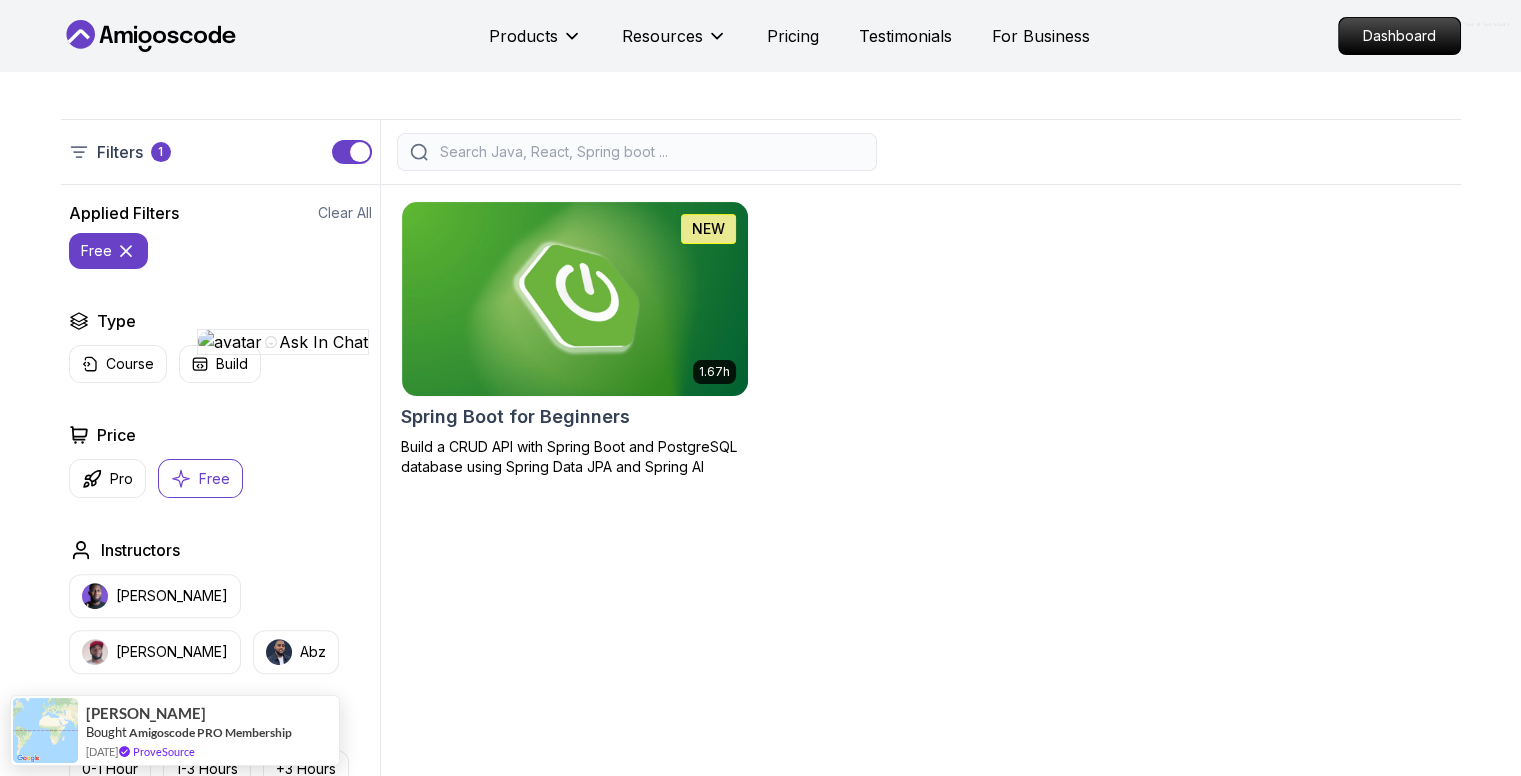 click on "Price" at bounding box center [220, 435] 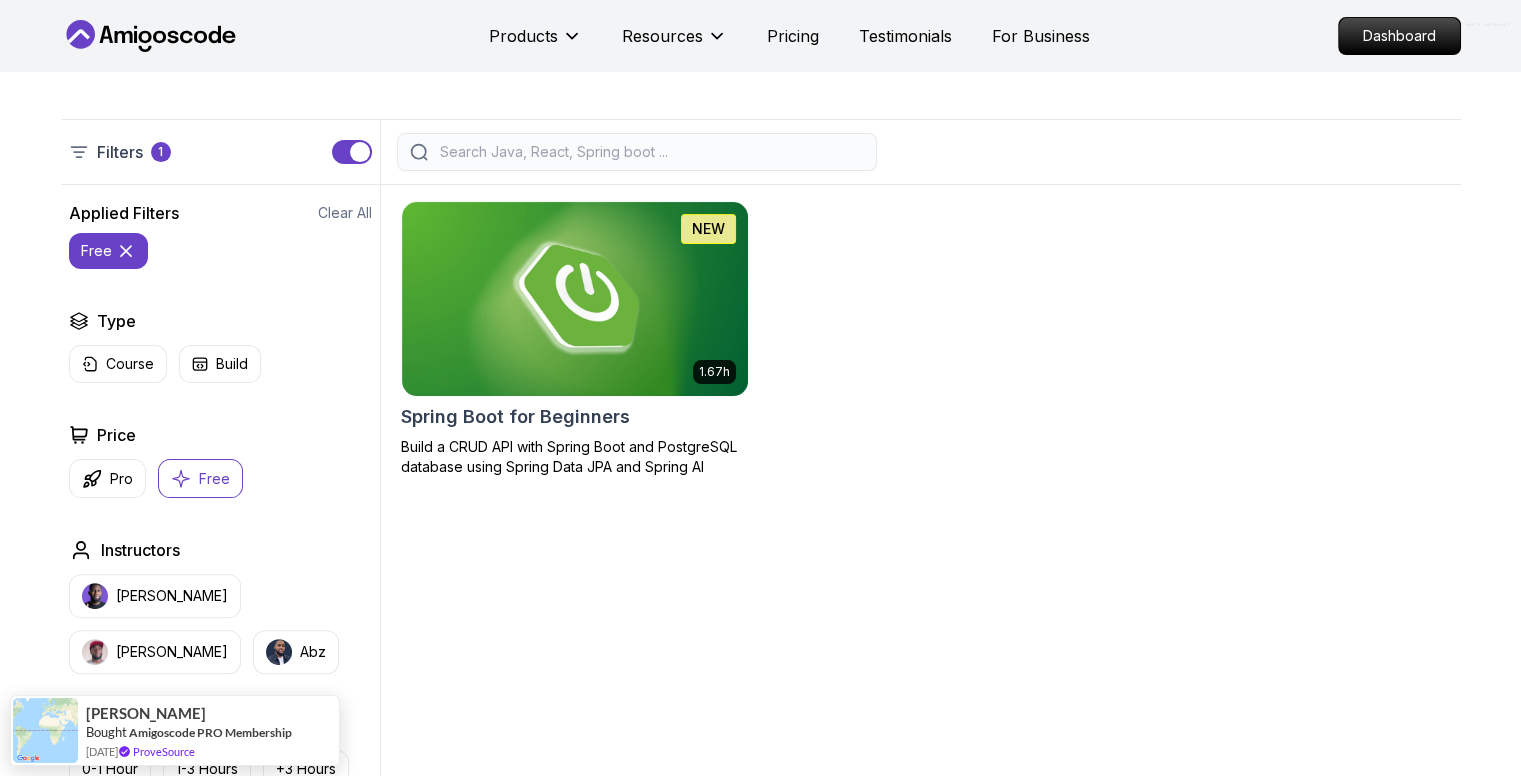 click on "Free" at bounding box center (200, 478) 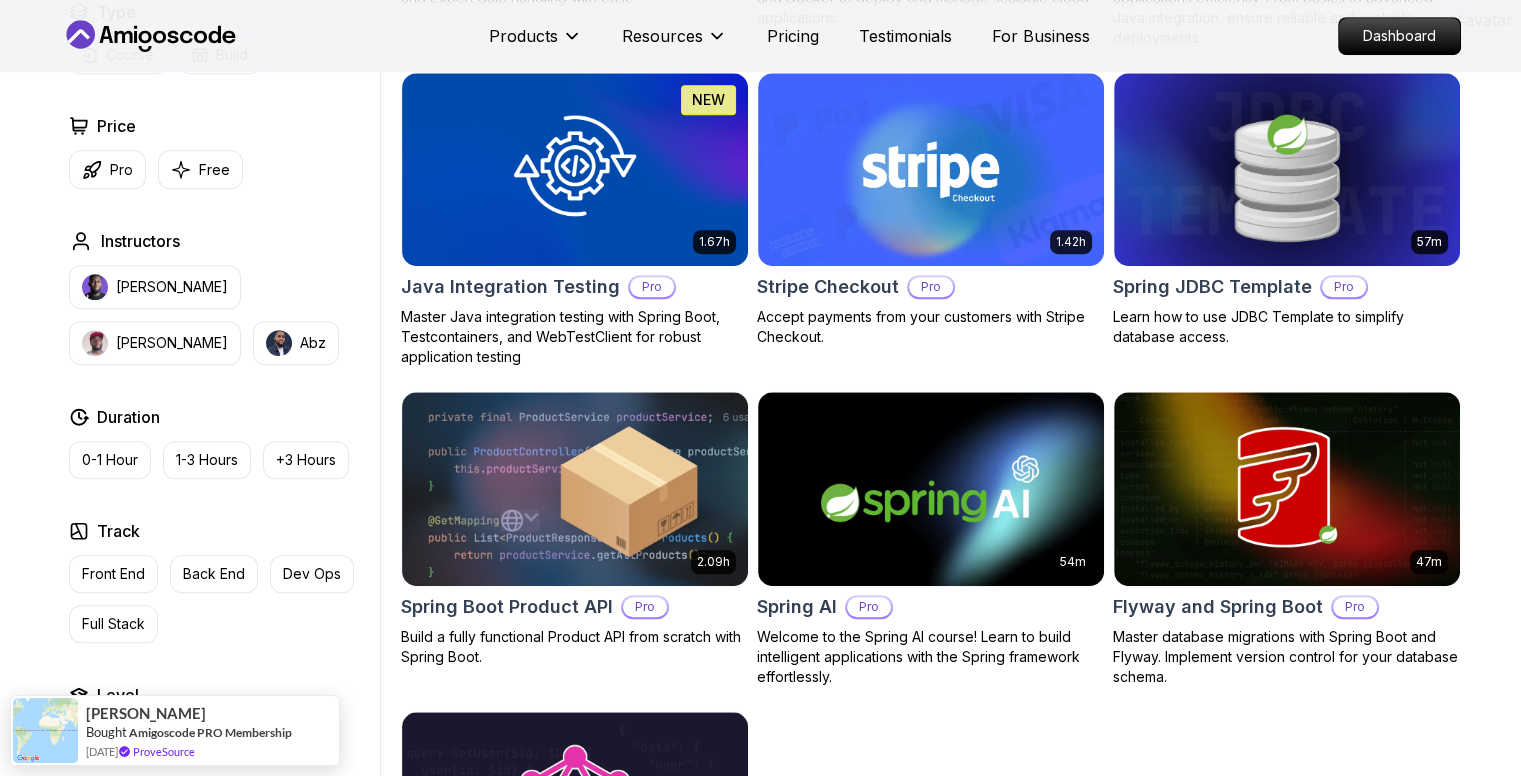 scroll, scrollTop: 1188, scrollLeft: 0, axis: vertical 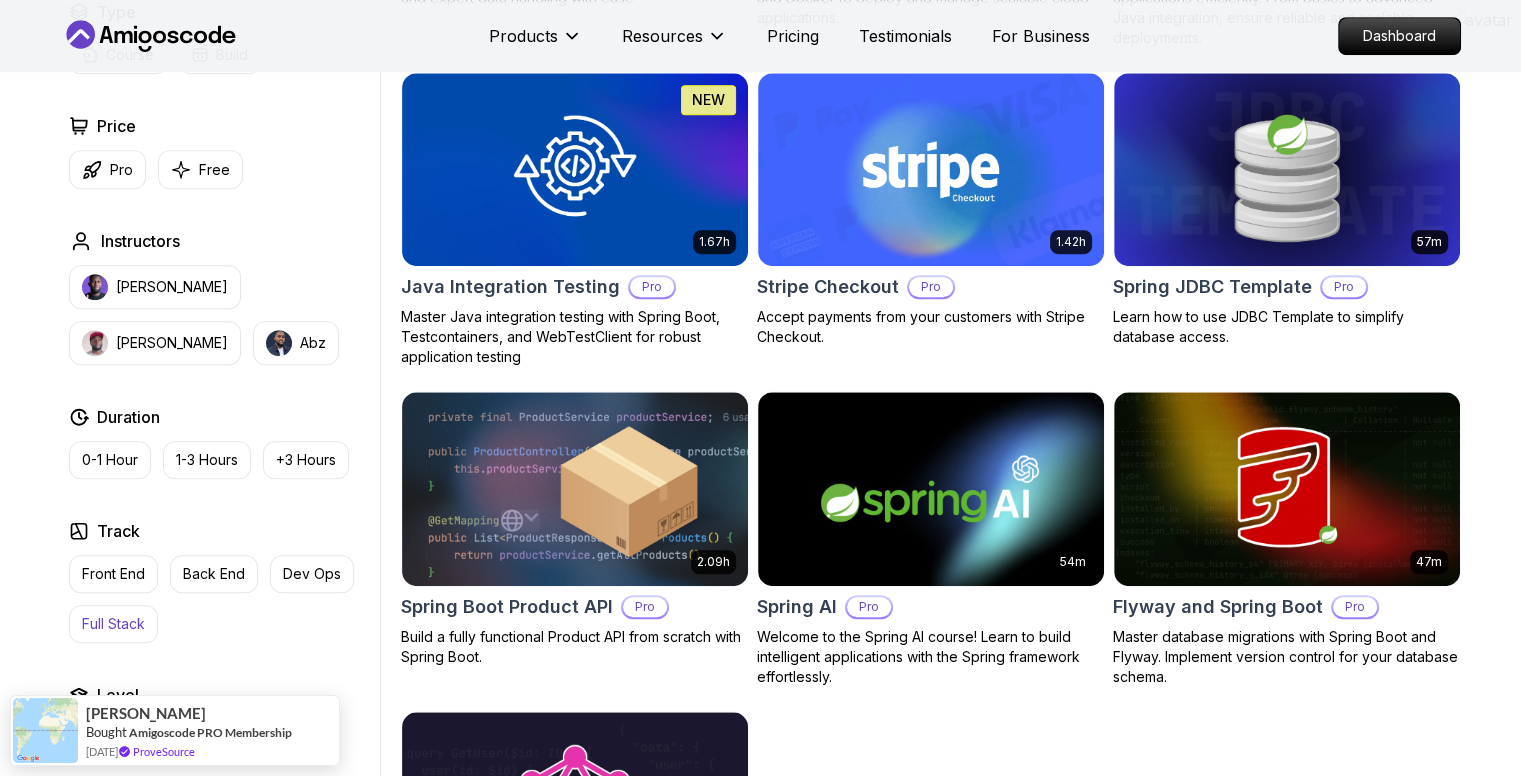 click on "Full Stack" at bounding box center [113, 624] 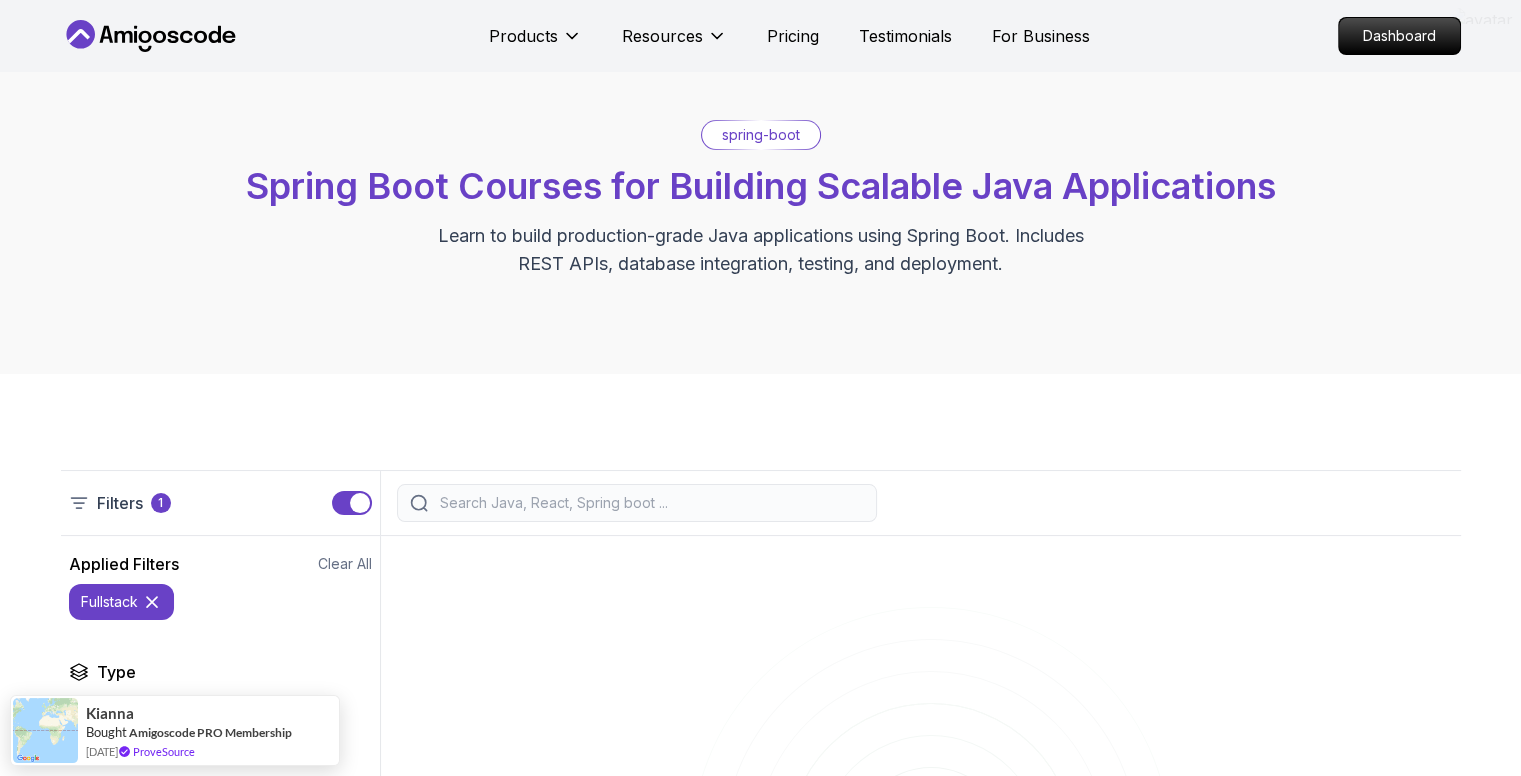 scroll, scrollTop: 0, scrollLeft: 0, axis: both 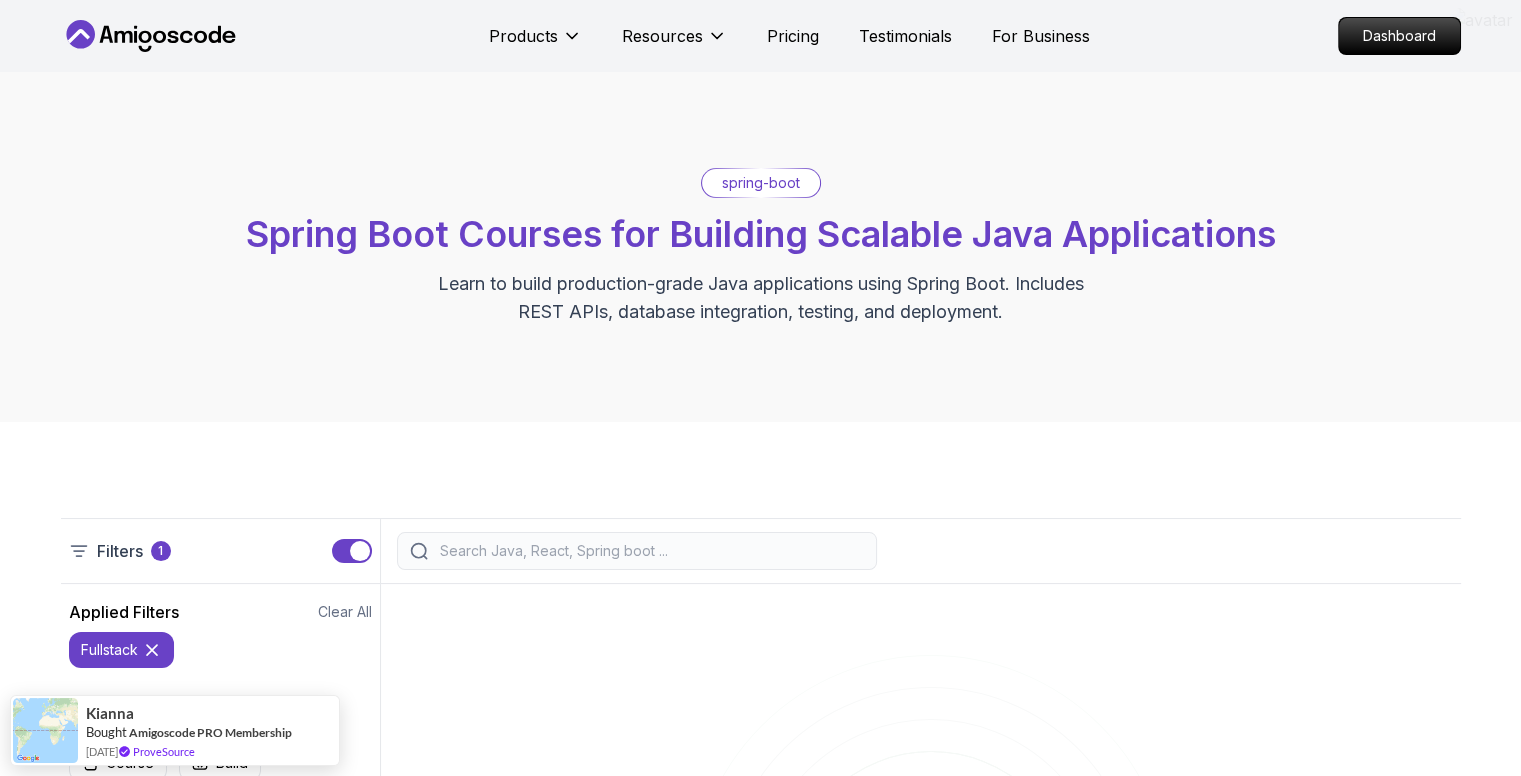click on "spring-boot" at bounding box center (761, 183) 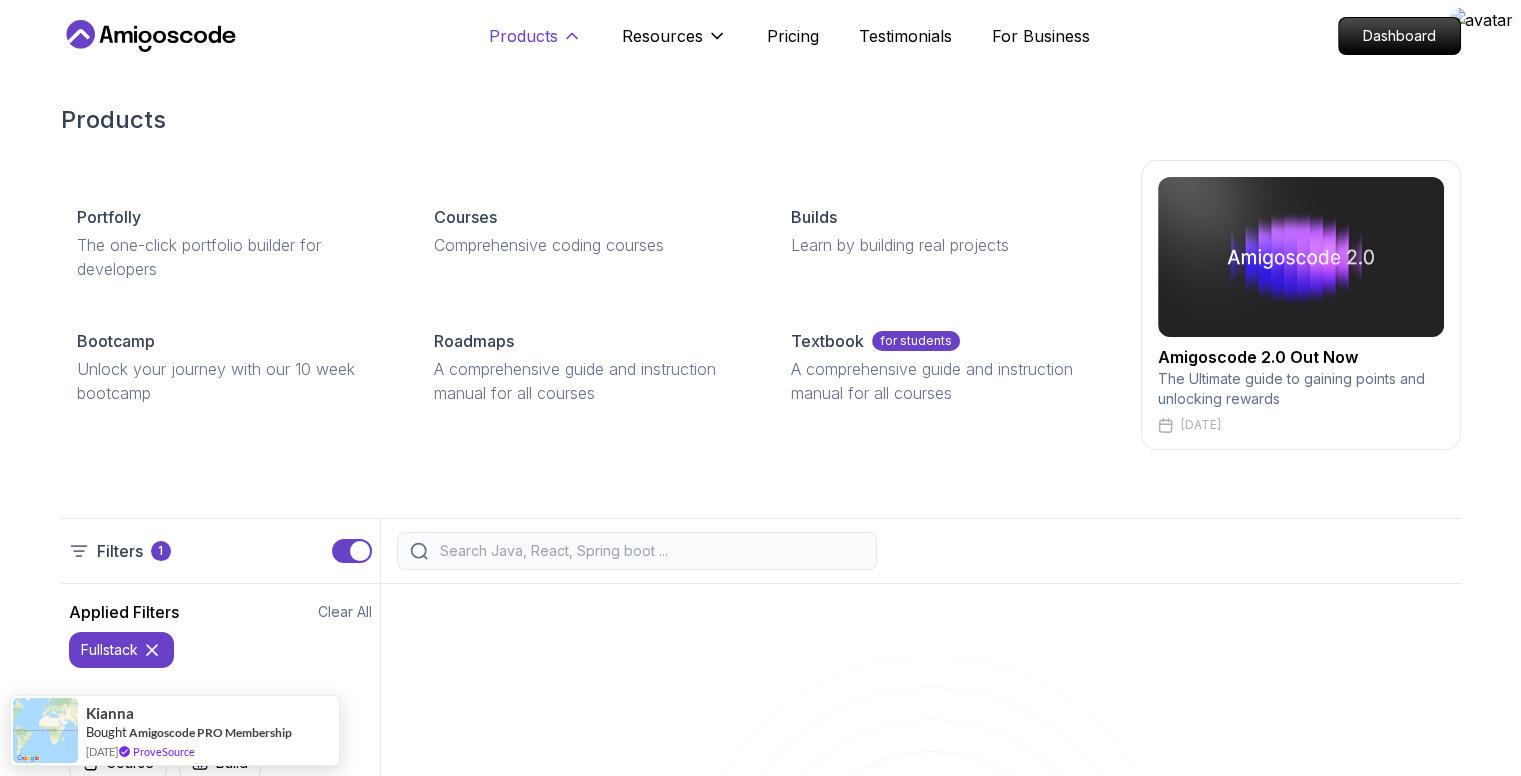 click on "Products" at bounding box center [535, 44] 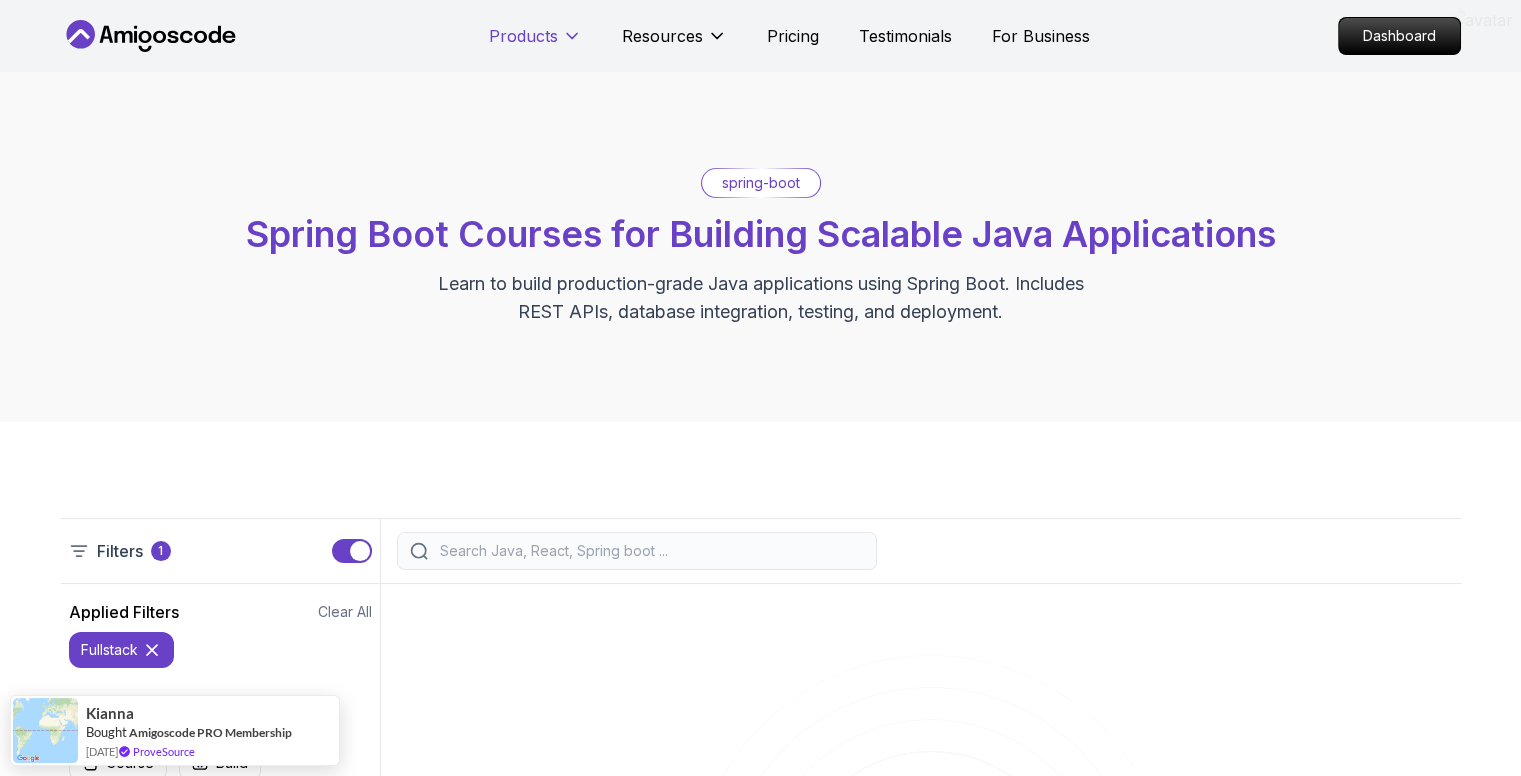 click on "Products" at bounding box center [535, 44] 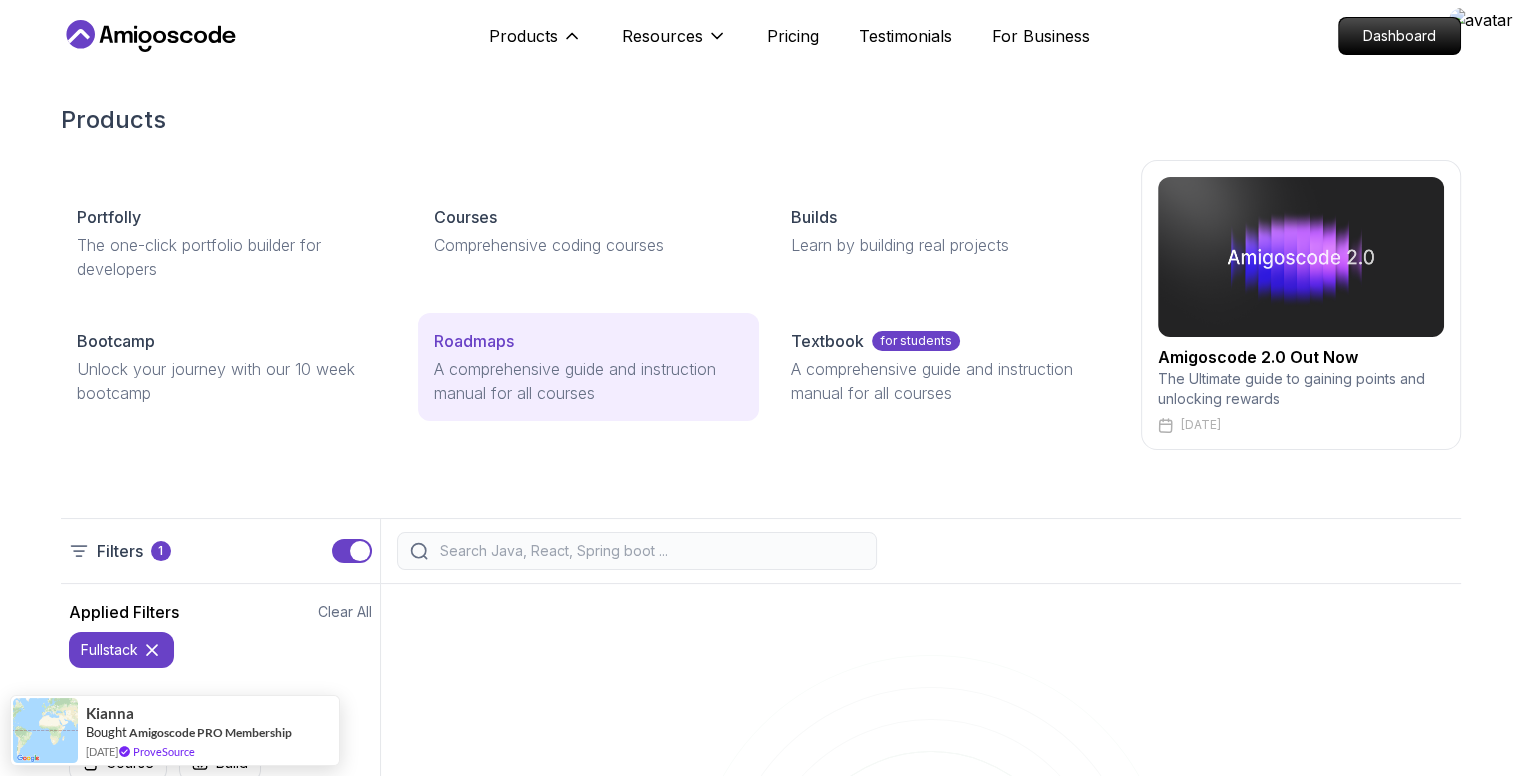 click on "Roadmaps" at bounding box center [474, 341] 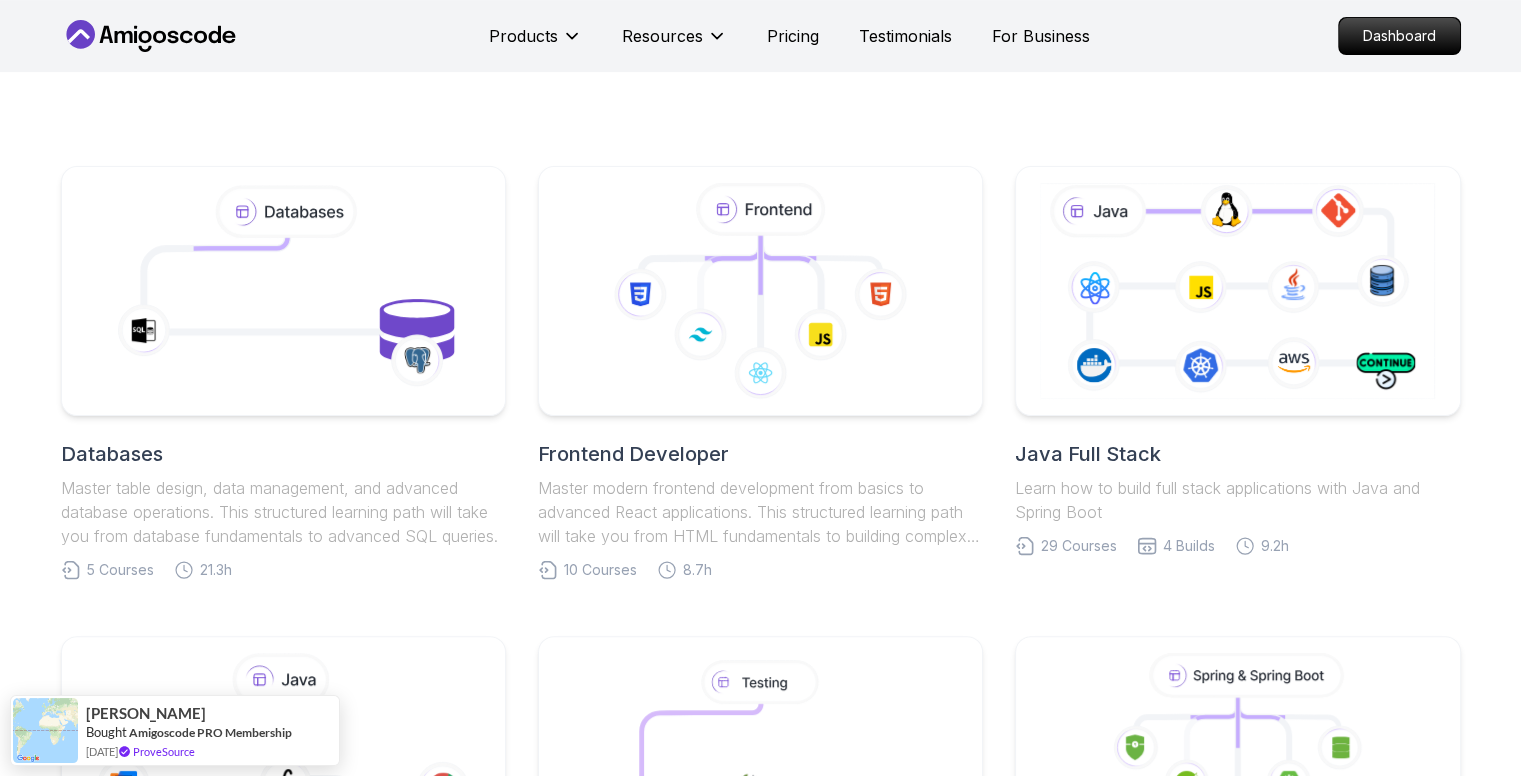 scroll, scrollTop: 380, scrollLeft: 0, axis: vertical 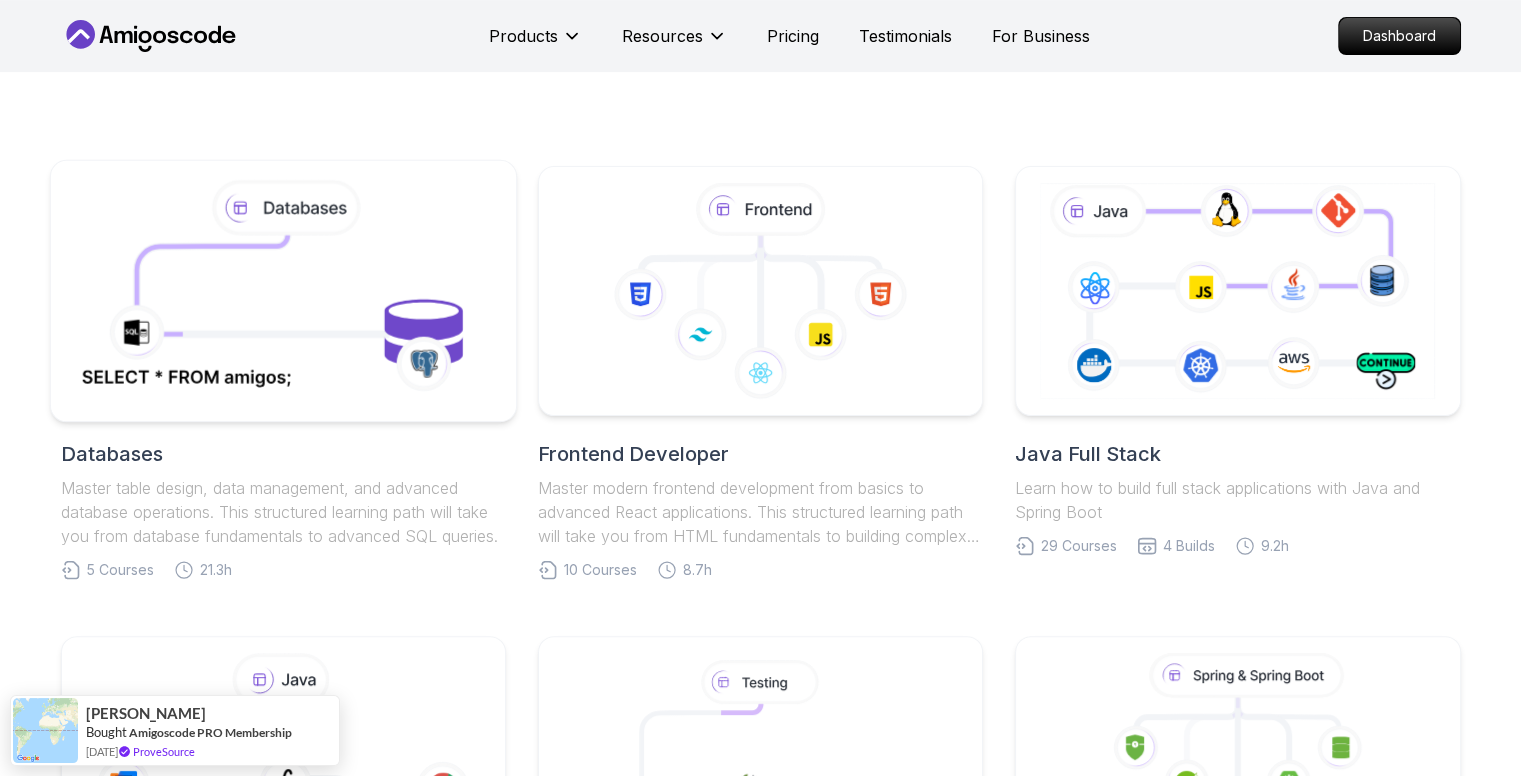 click 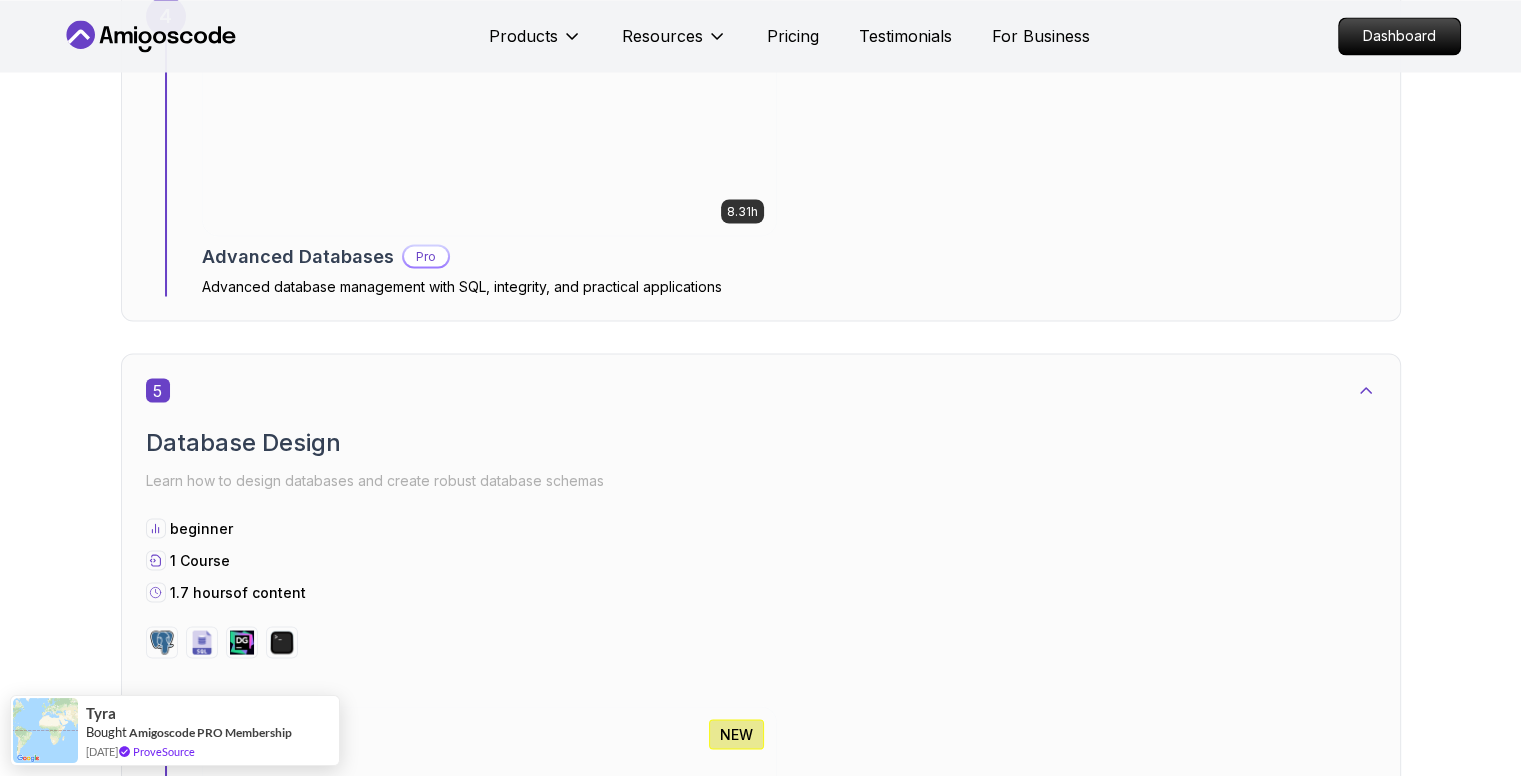 scroll, scrollTop: 3383, scrollLeft: 0, axis: vertical 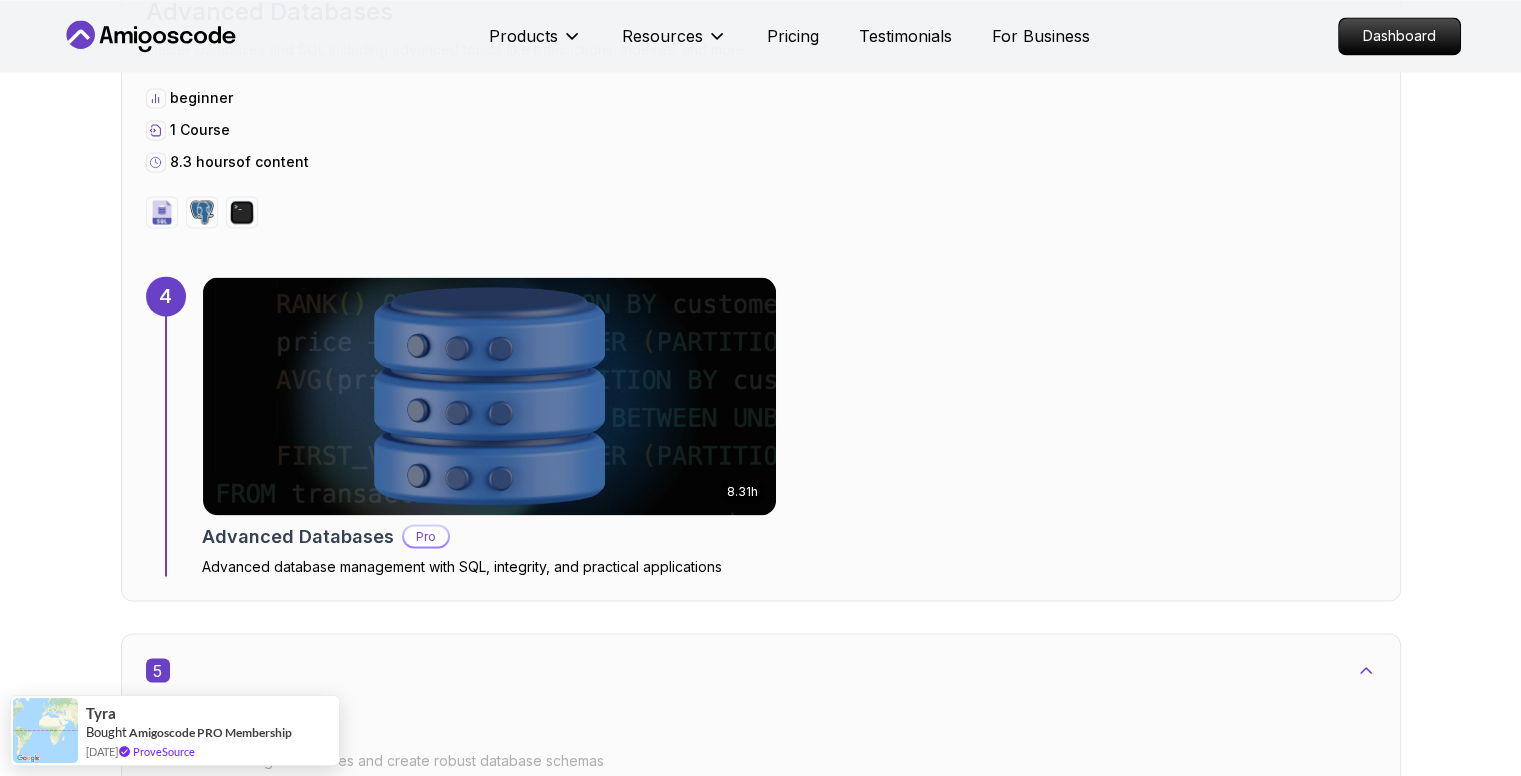 click 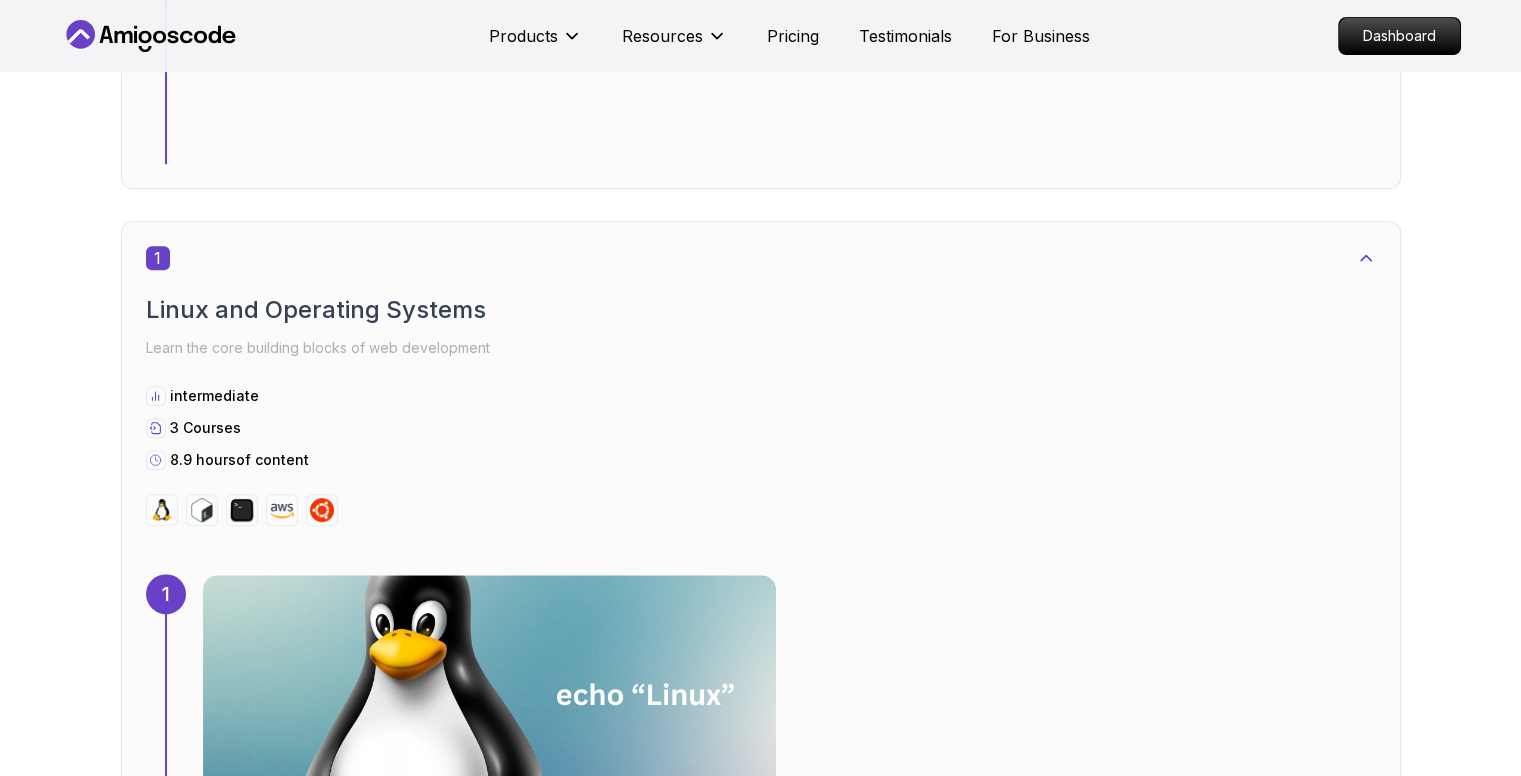 scroll, scrollTop: 876, scrollLeft: 0, axis: vertical 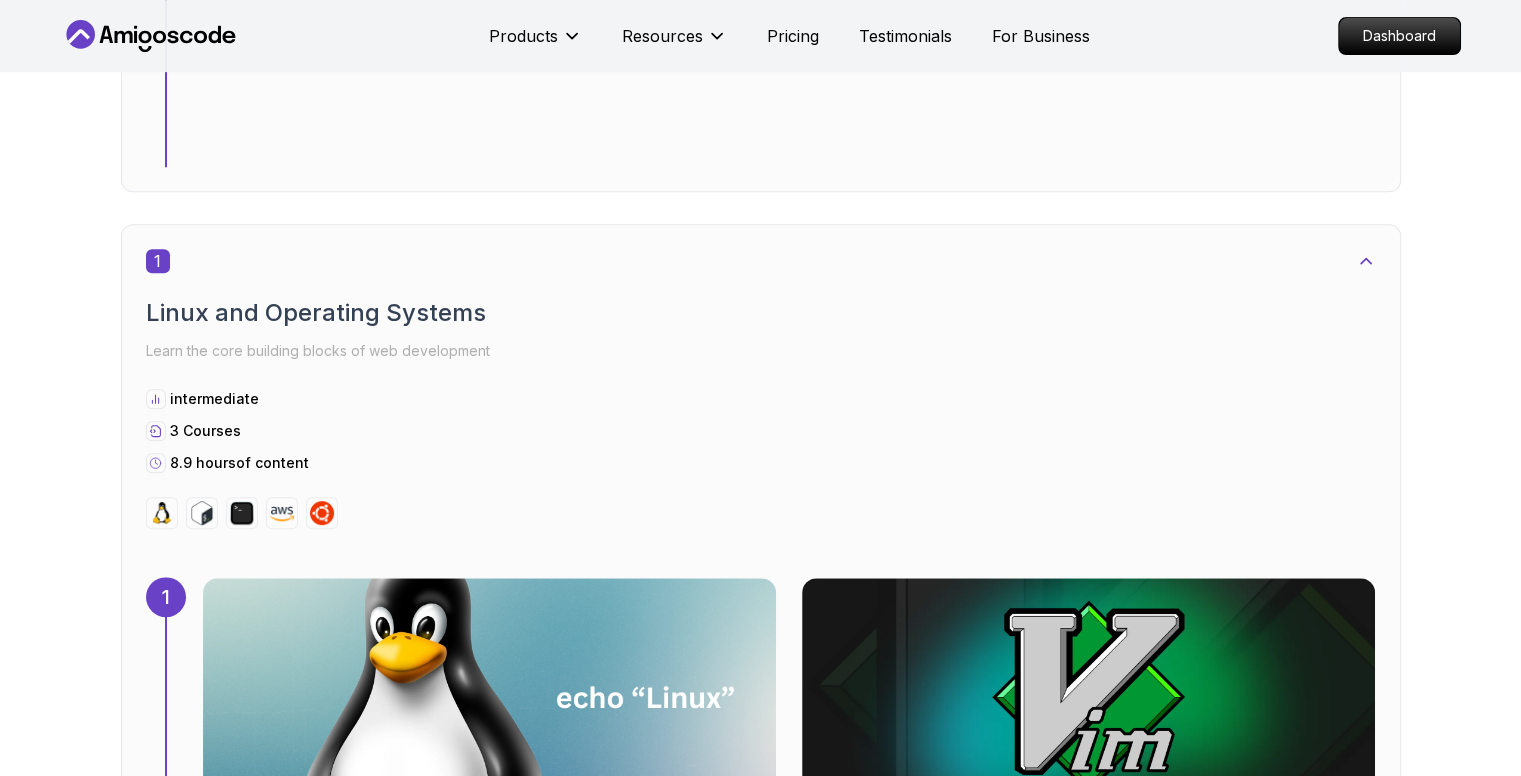 click at bounding box center [322, 513] 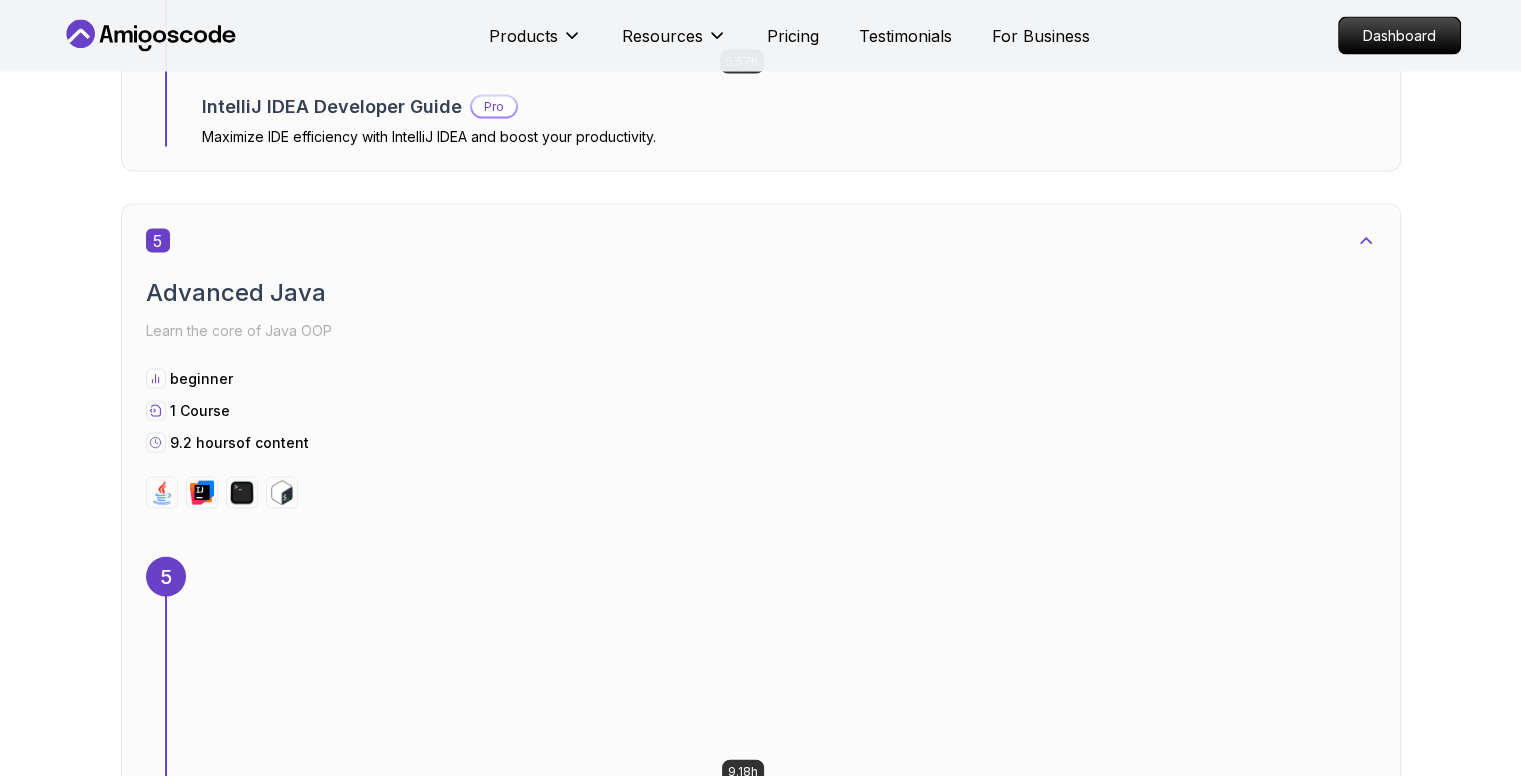 scroll, scrollTop: 4178, scrollLeft: 0, axis: vertical 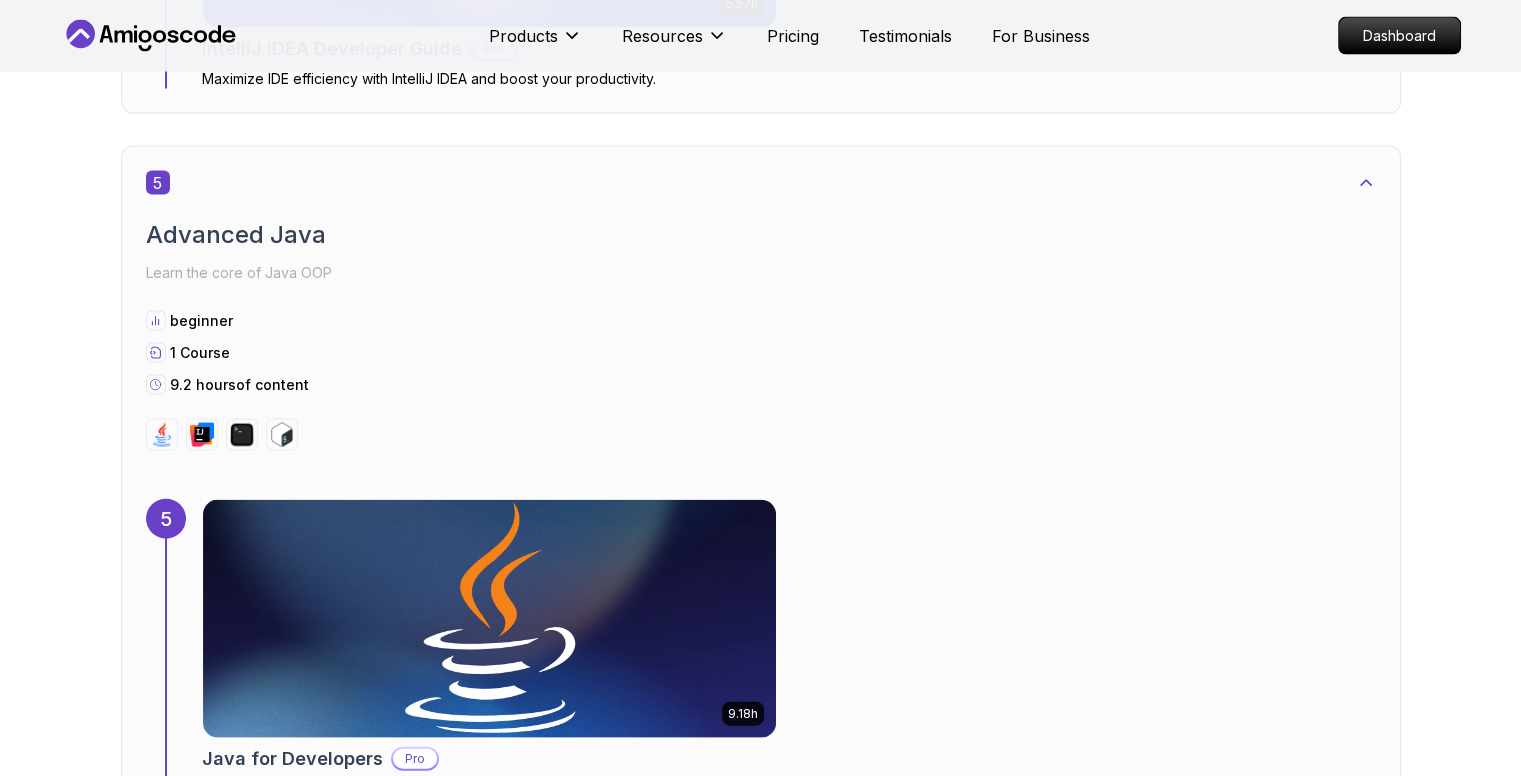 click at bounding box center [489, 3479] 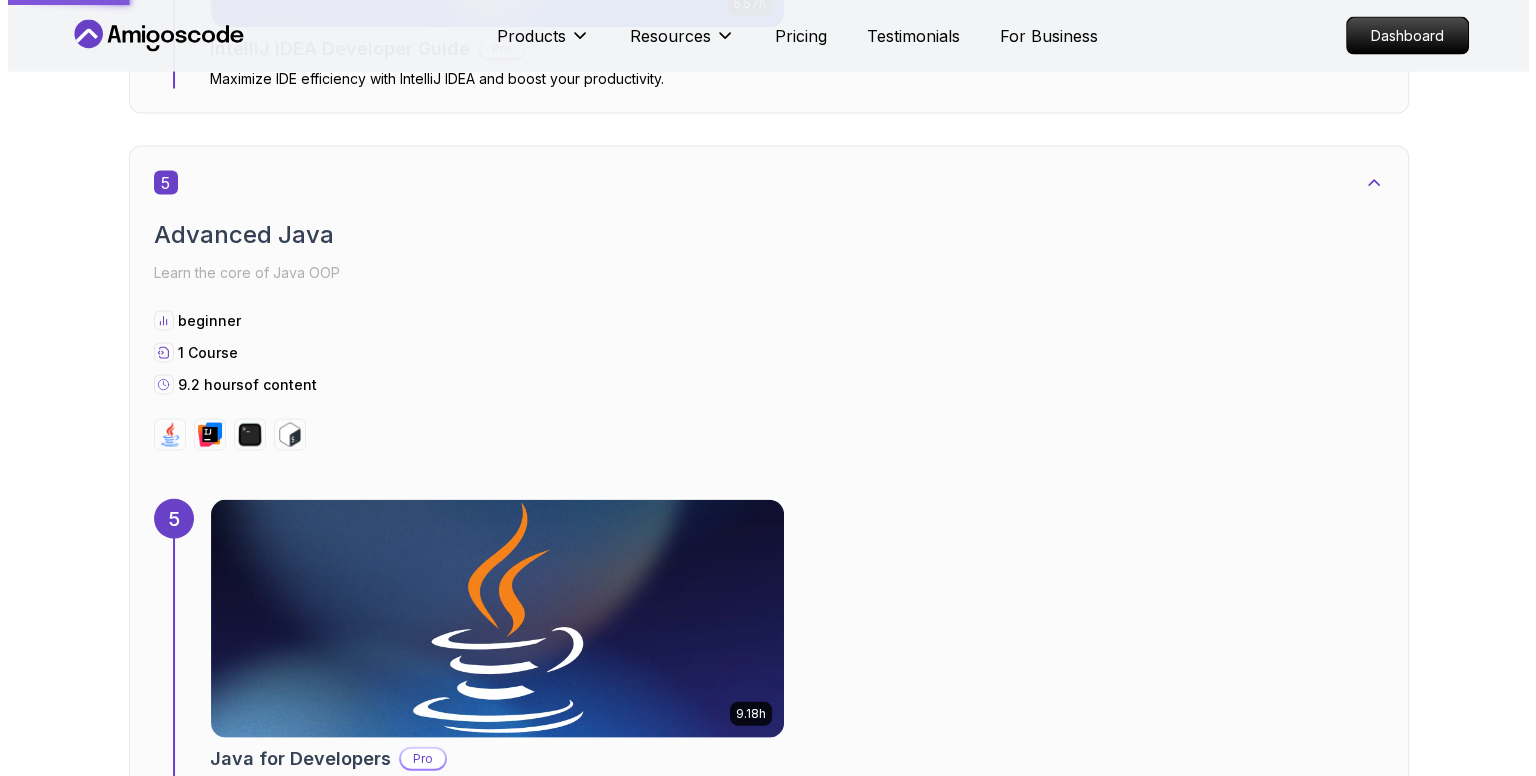 scroll, scrollTop: 0, scrollLeft: 0, axis: both 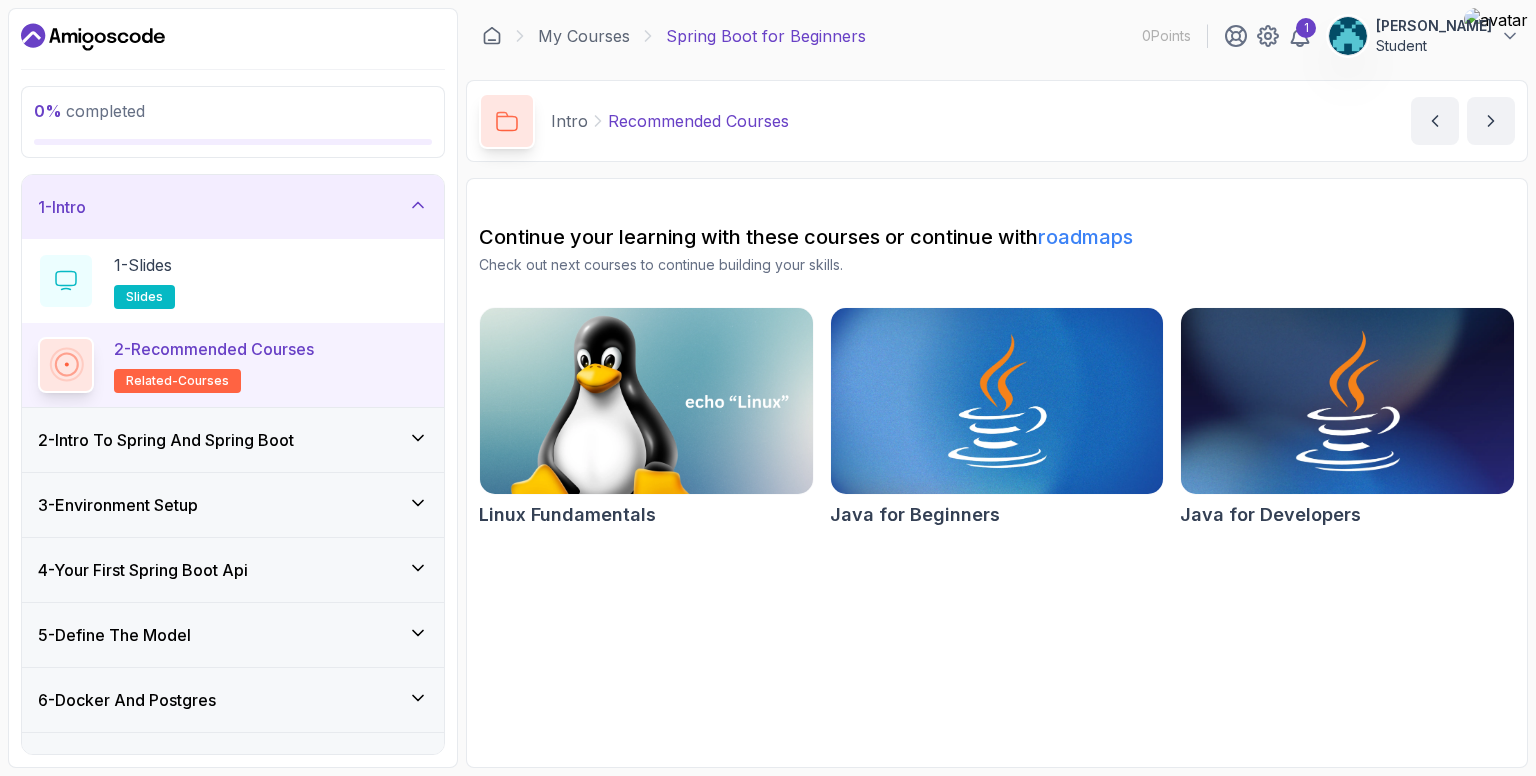 click at bounding box center (1347, 401) 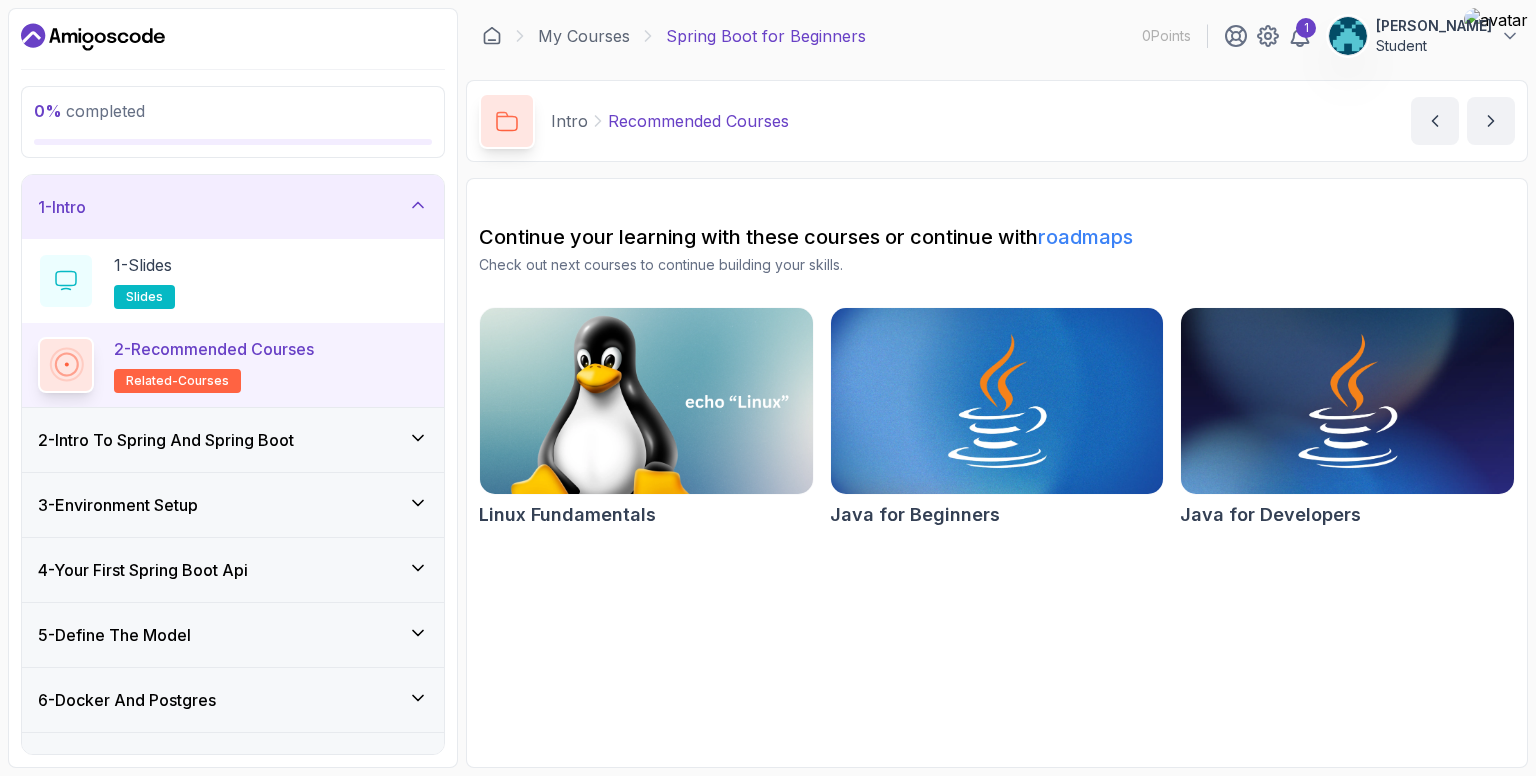 click on "2  -  Intro To Spring And Spring Boot" at bounding box center (166, 440) 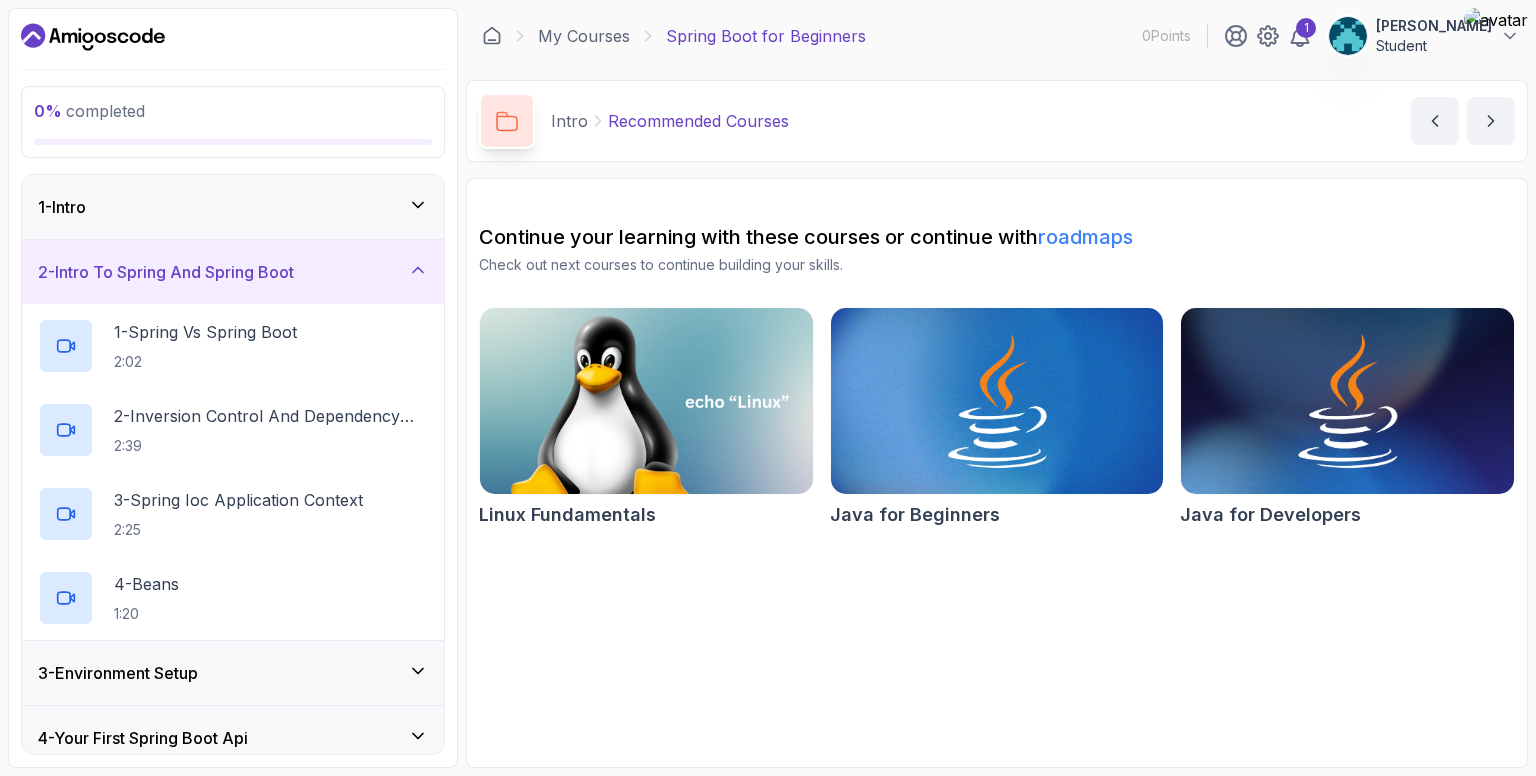 click 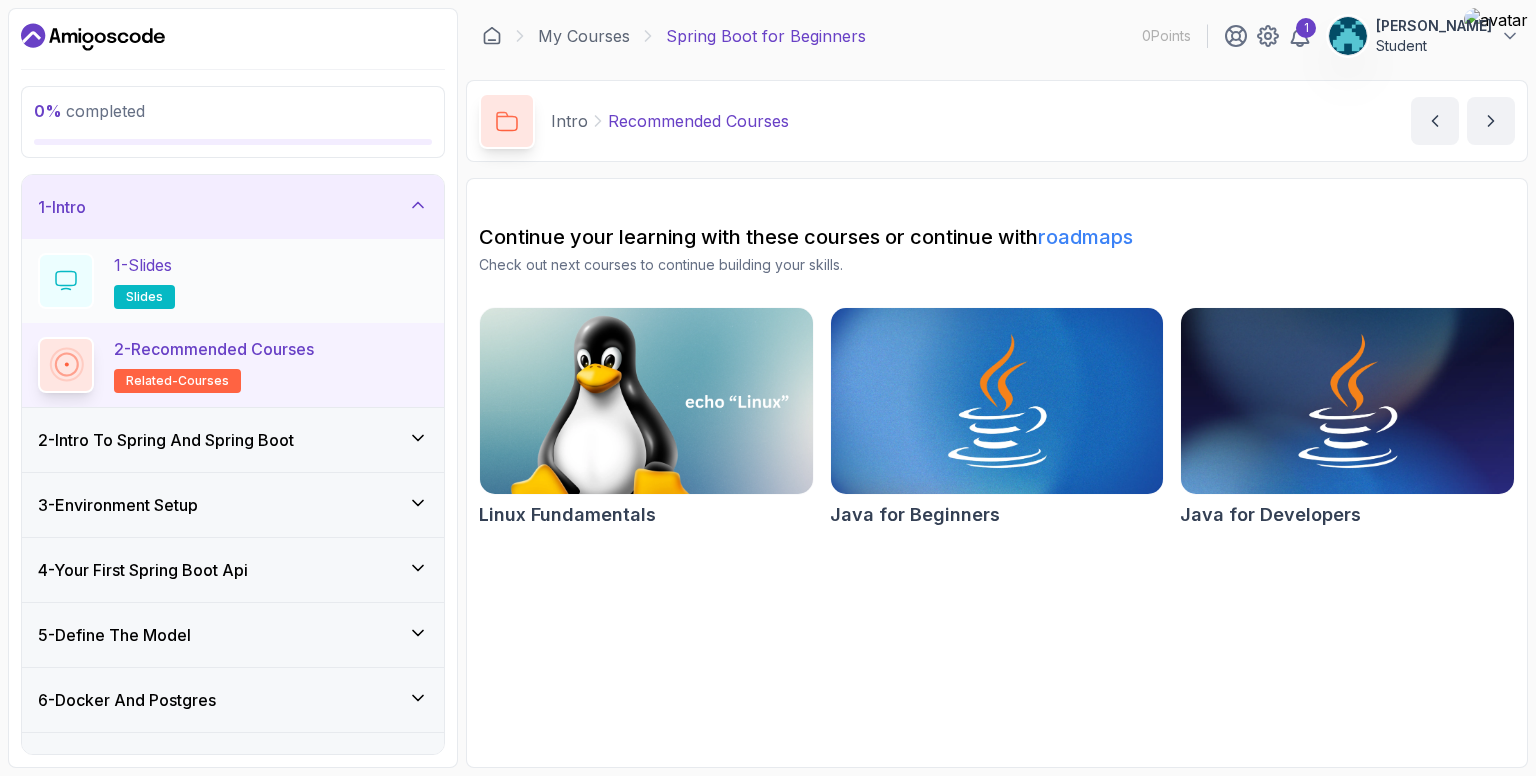 click on "1  -  Slides slides" at bounding box center [233, 281] 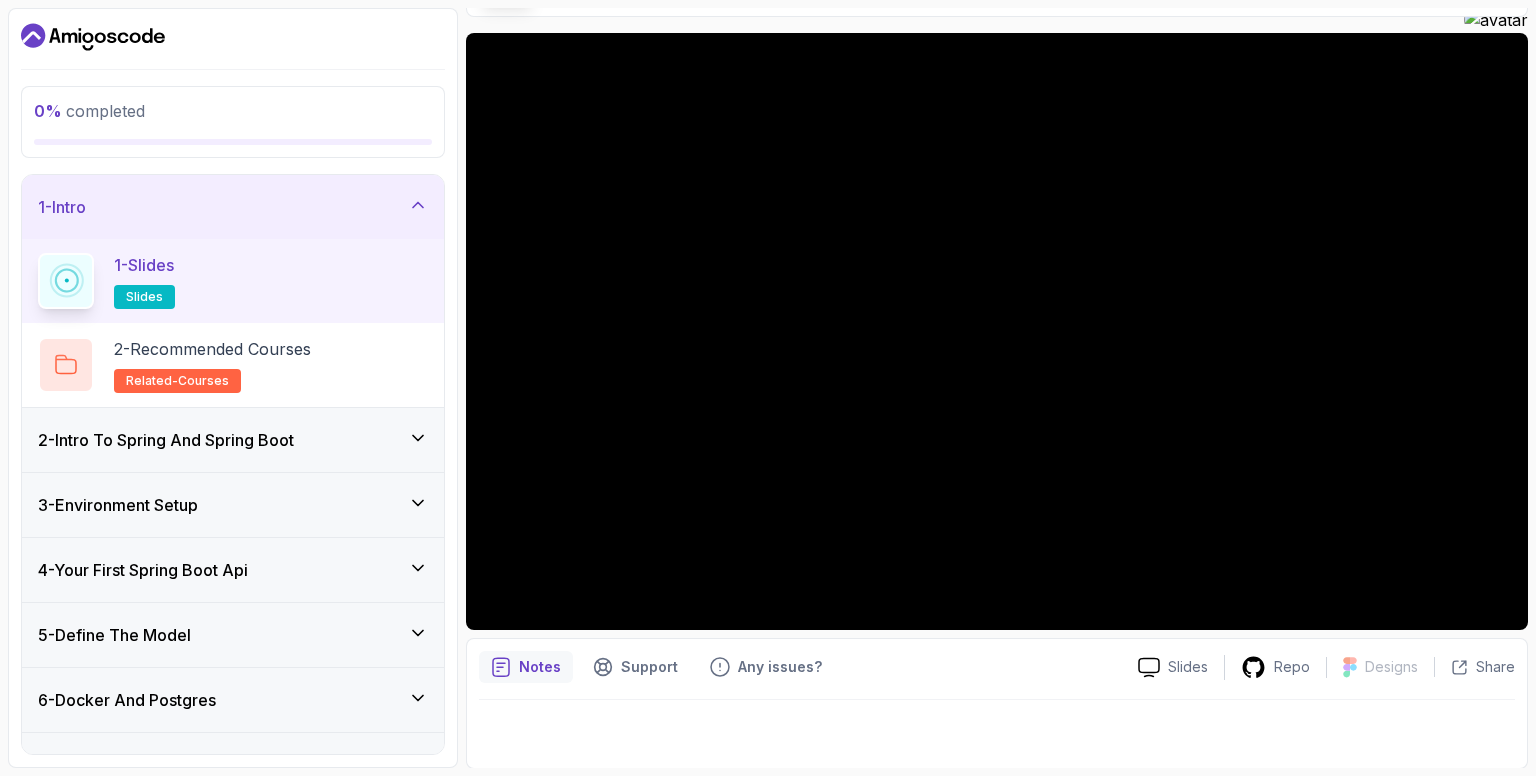 scroll, scrollTop: 145, scrollLeft: 0, axis: vertical 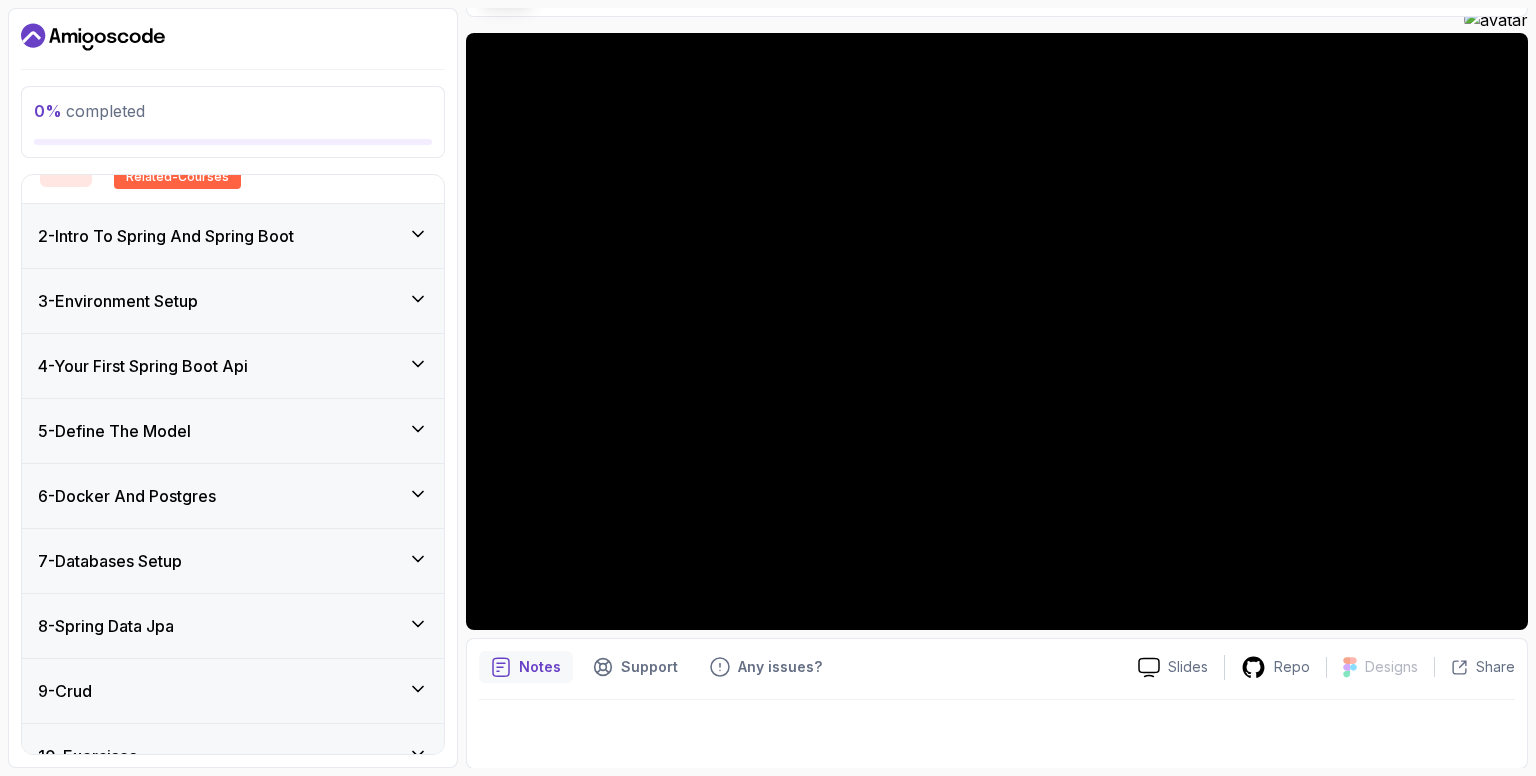 click on "6  -  Docker And Postgres" at bounding box center (127, 496) 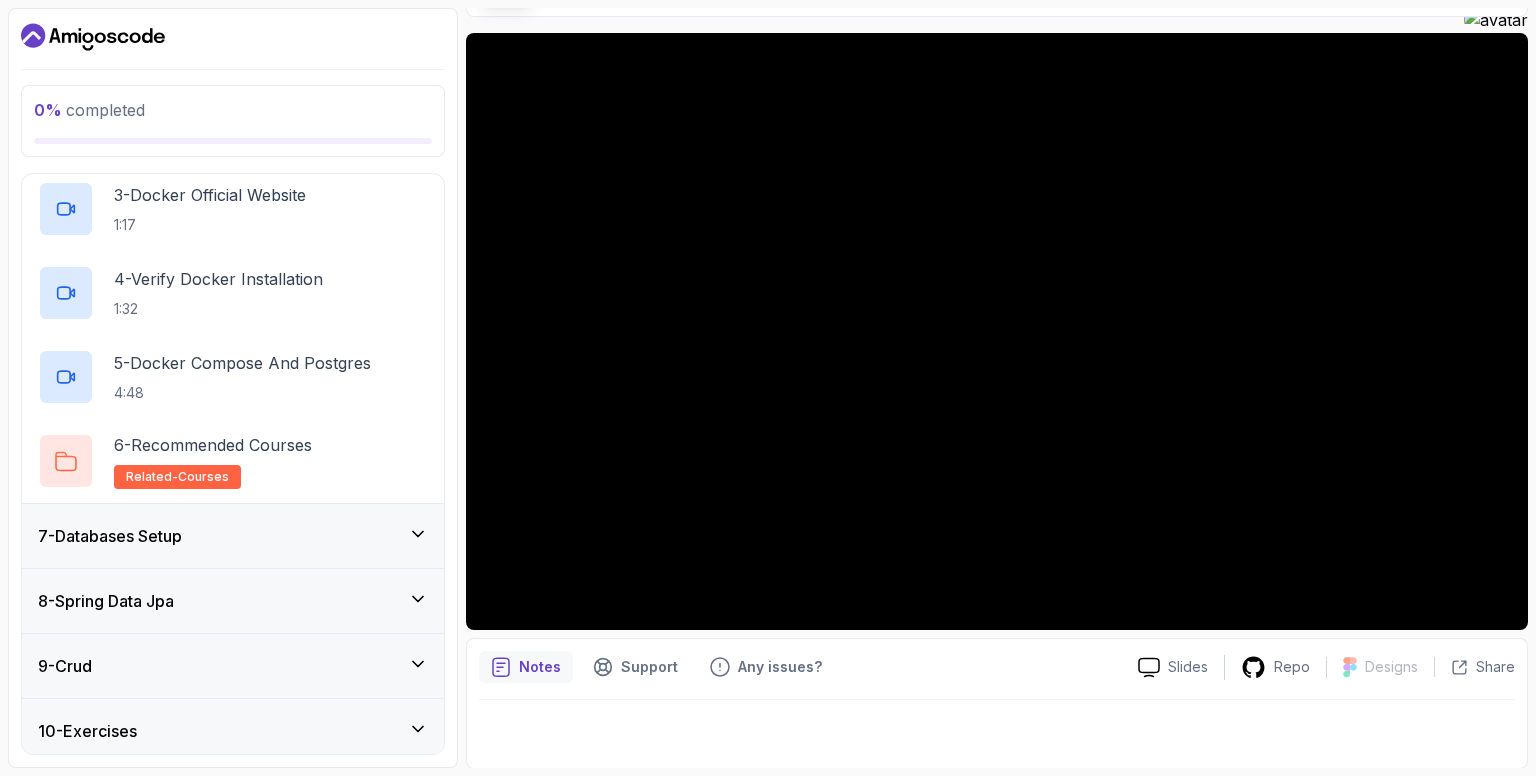 scroll, scrollTop: 572, scrollLeft: 0, axis: vertical 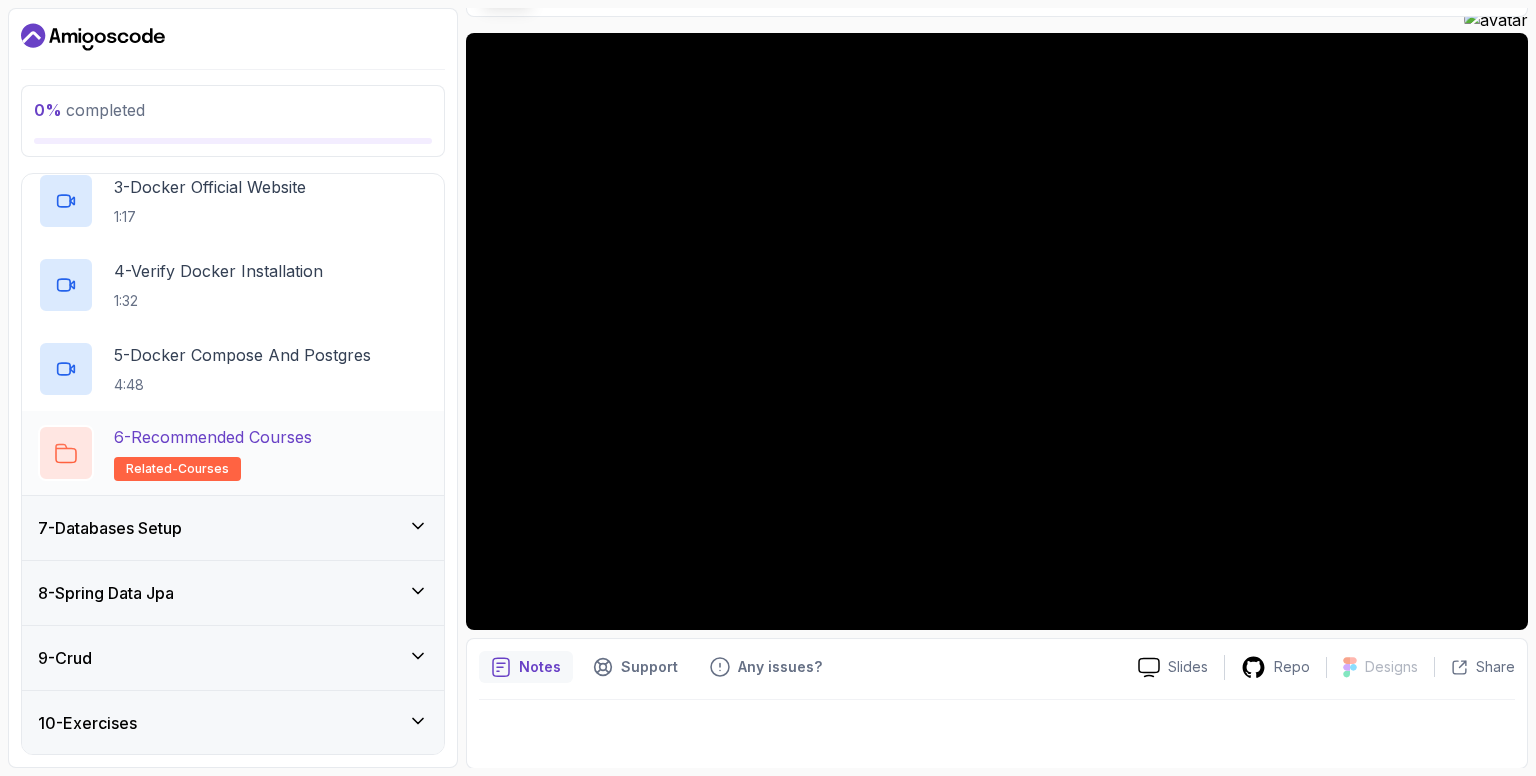 click on "6  -  Recommended Courses" at bounding box center [213, 437] 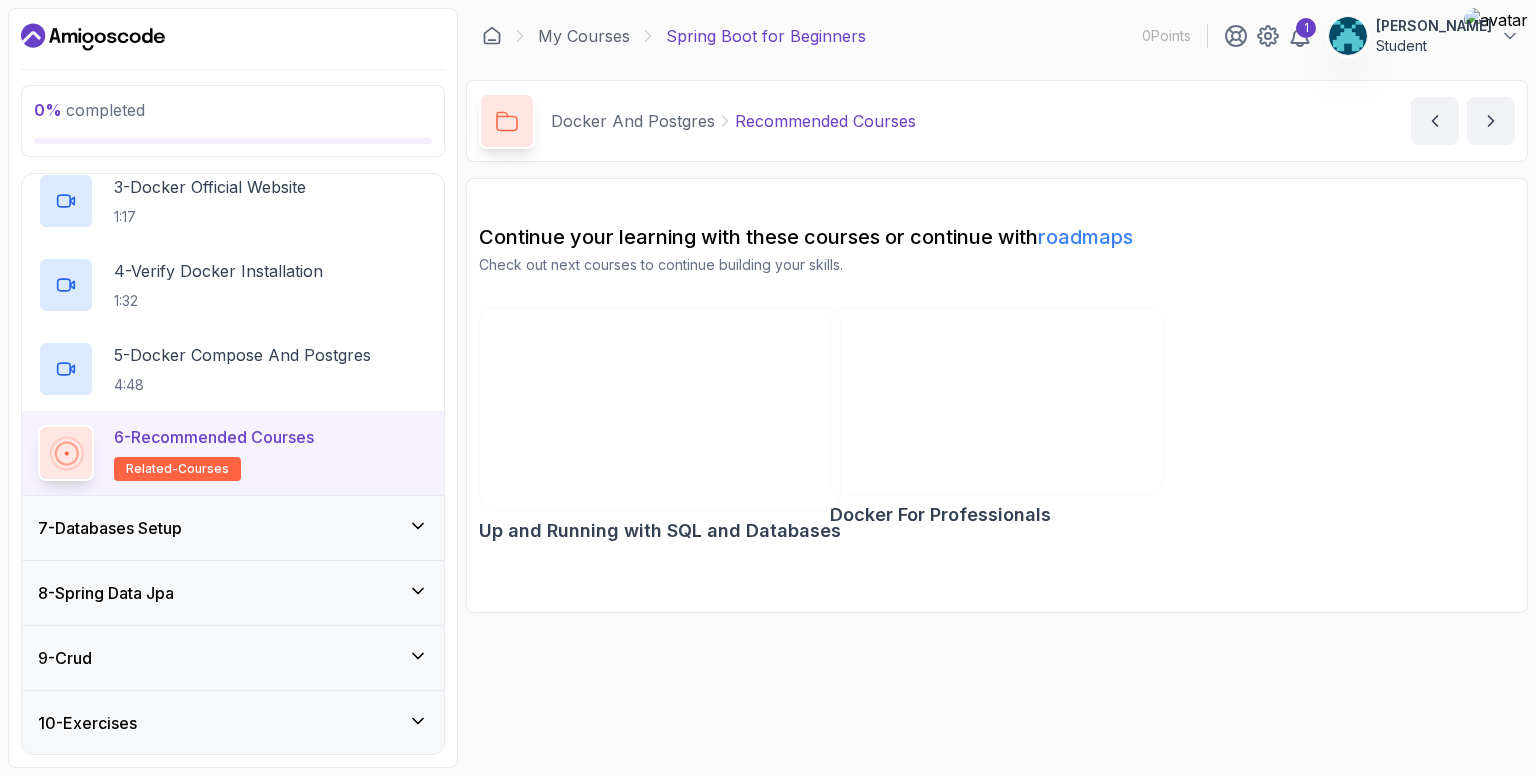 scroll, scrollTop: 0, scrollLeft: 0, axis: both 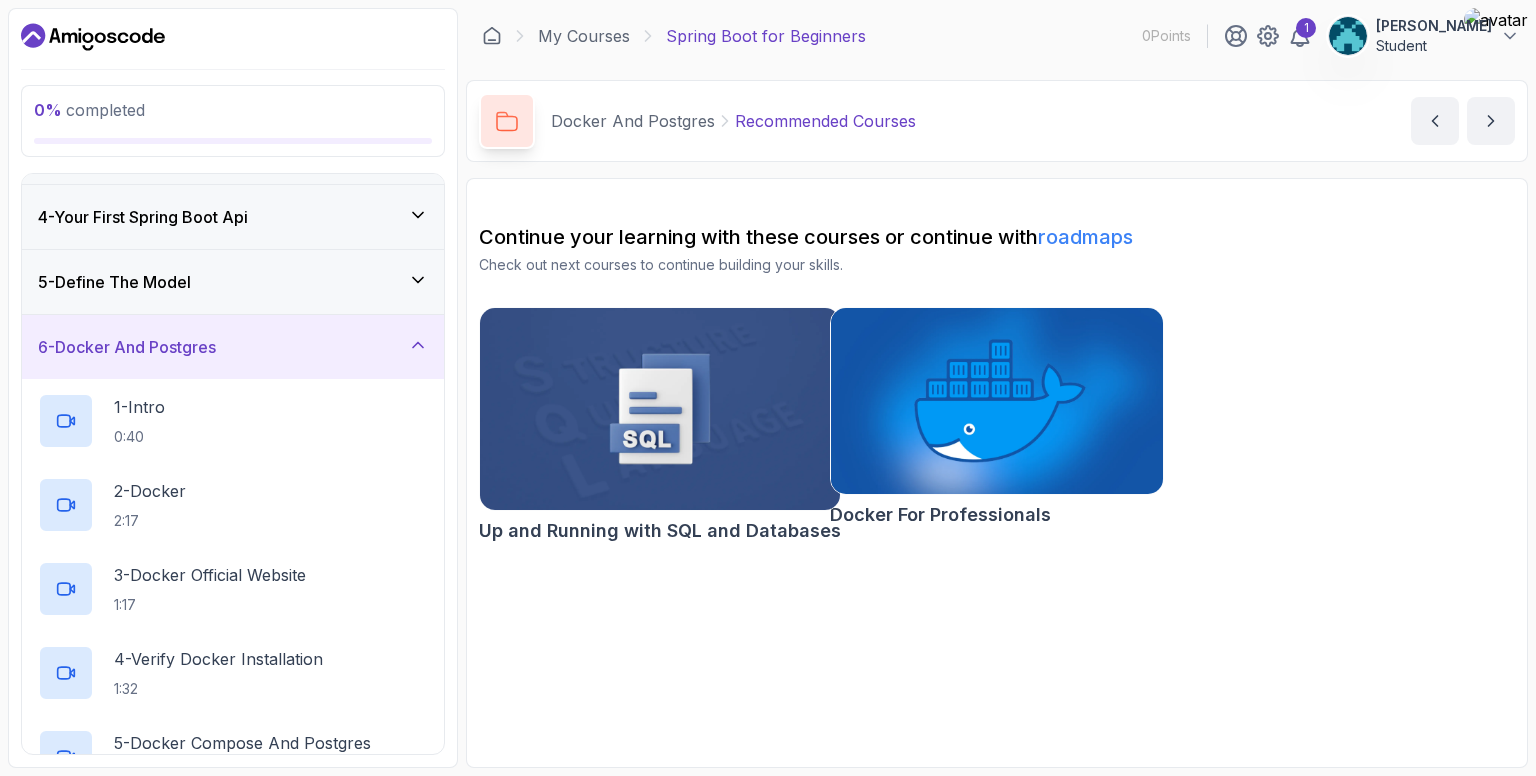 click on "5  -  Define The Model" at bounding box center (233, 282) 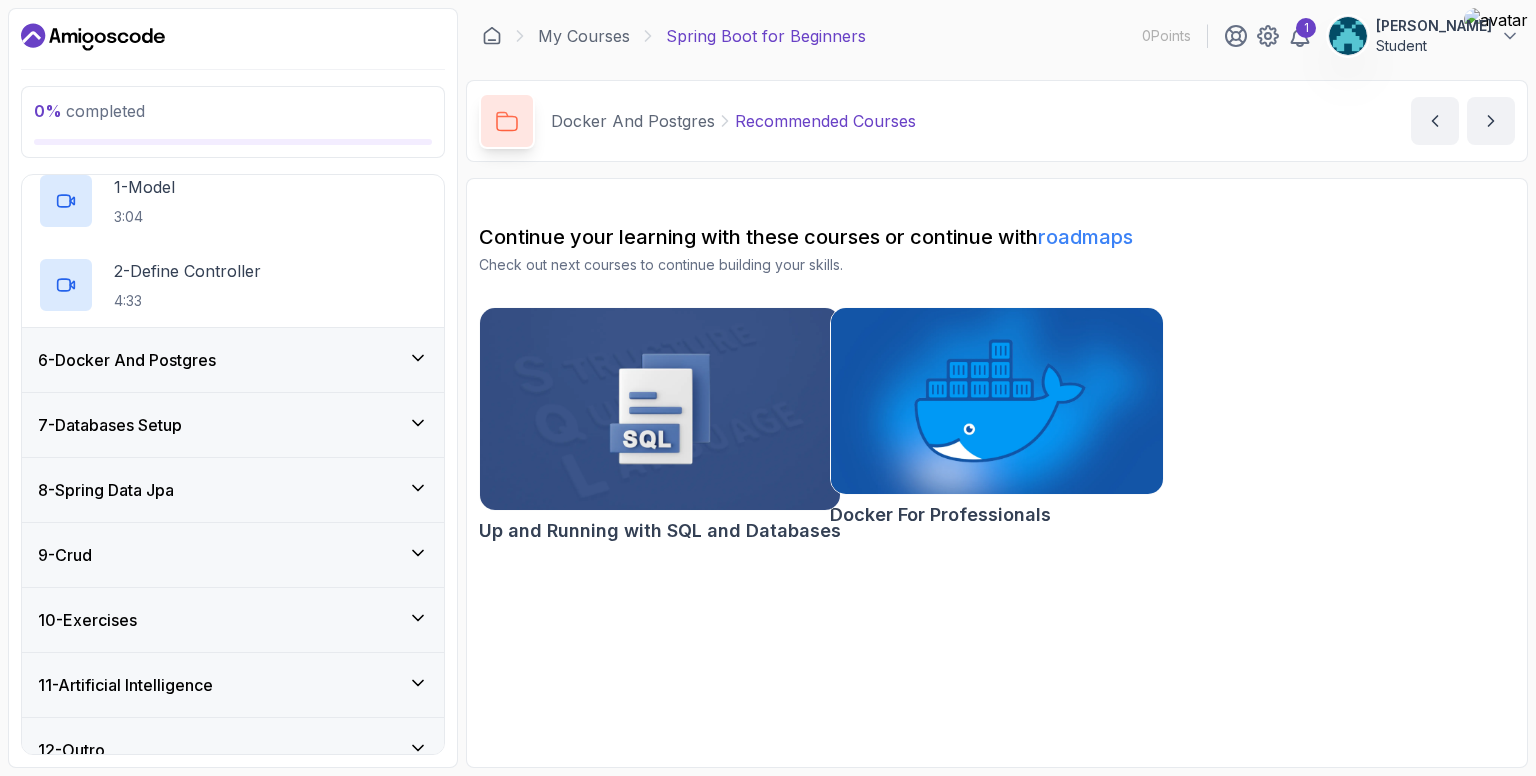 scroll, scrollTop: 364, scrollLeft: 0, axis: vertical 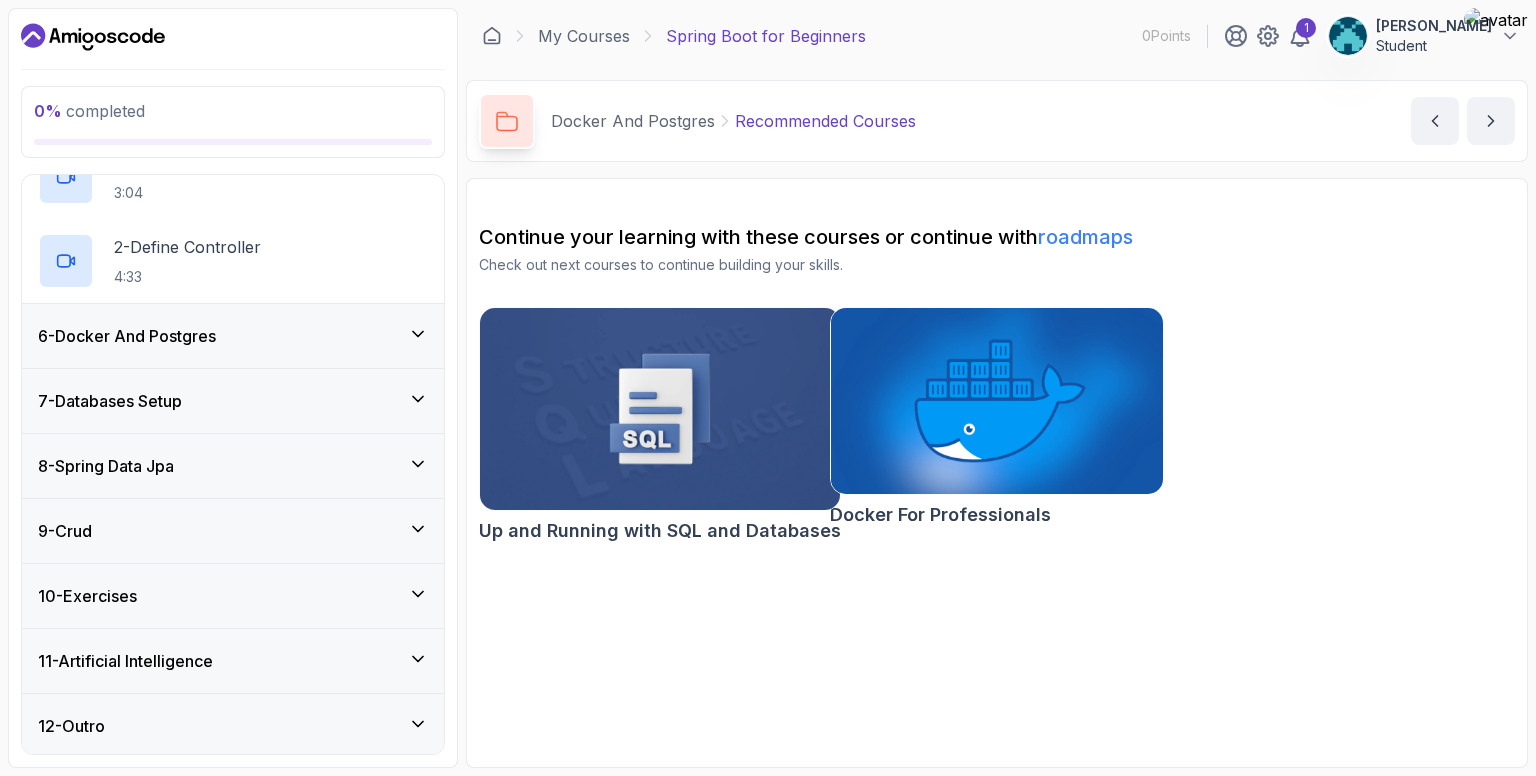 click on "7  -  Databases Setup" at bounding box center [233, 401] 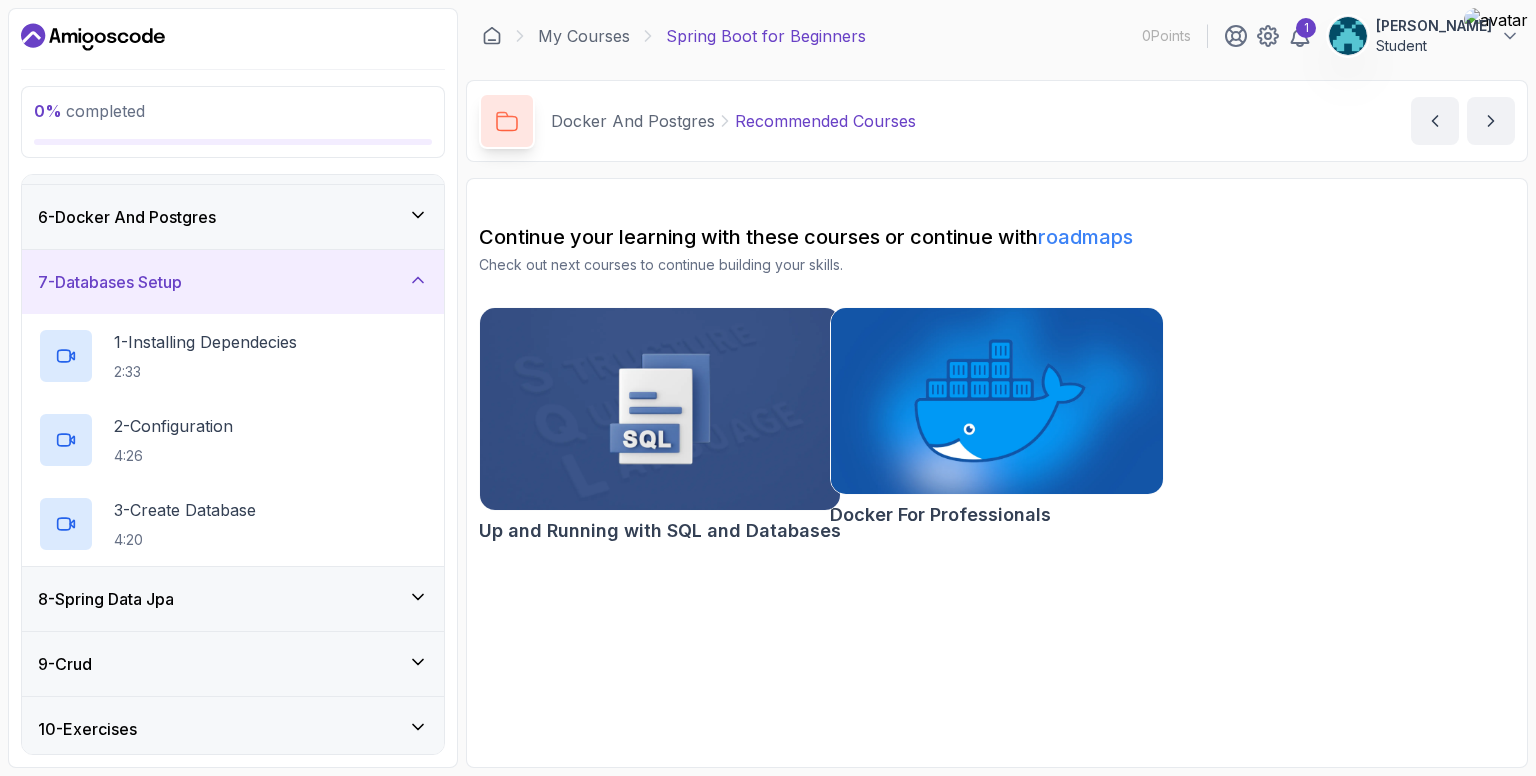 scroll, scrollTop: 436, scrollLeft: 0, axis: vertical 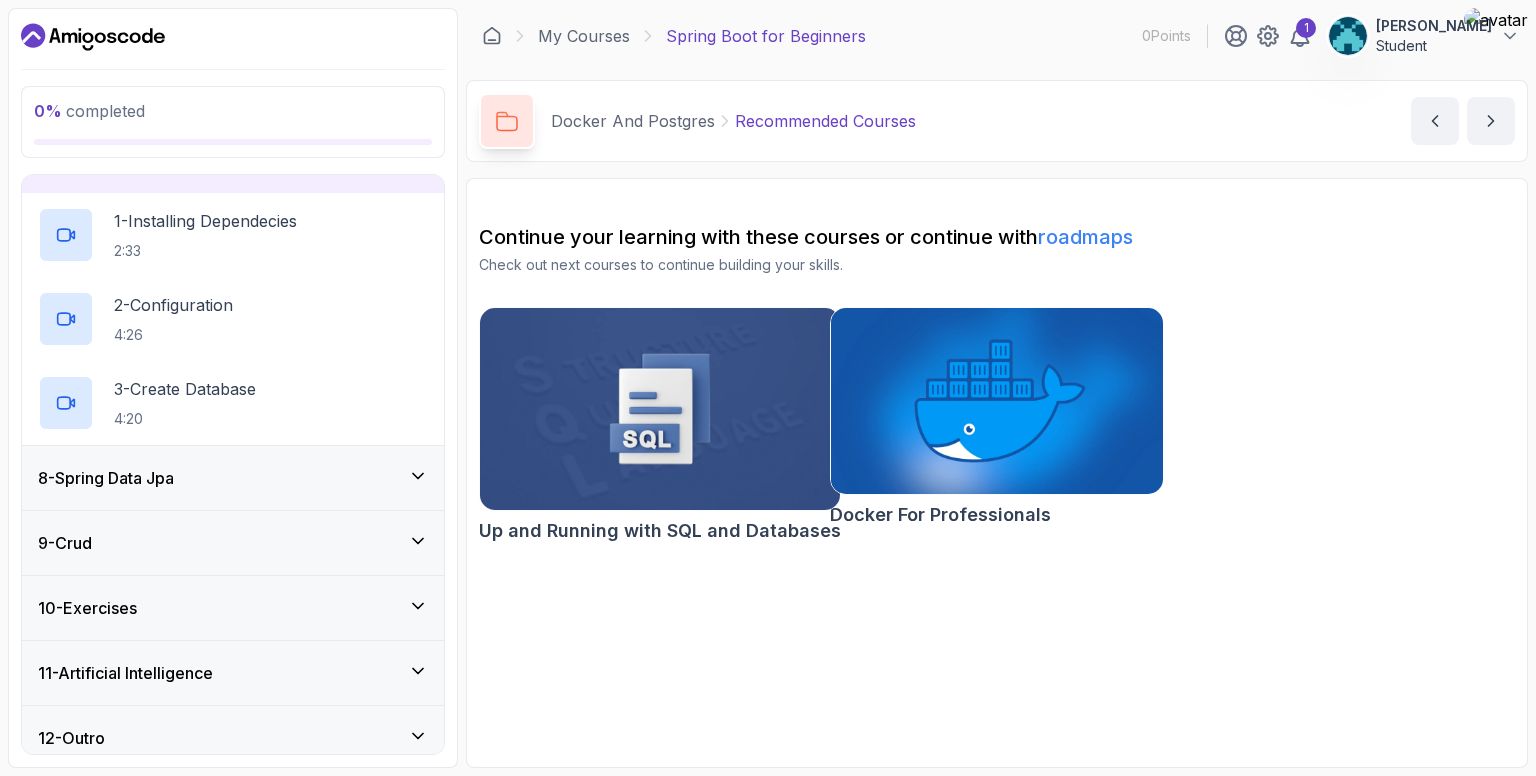 click on "8  -  Spring Data Jpa" at bounding box center (233, 478) 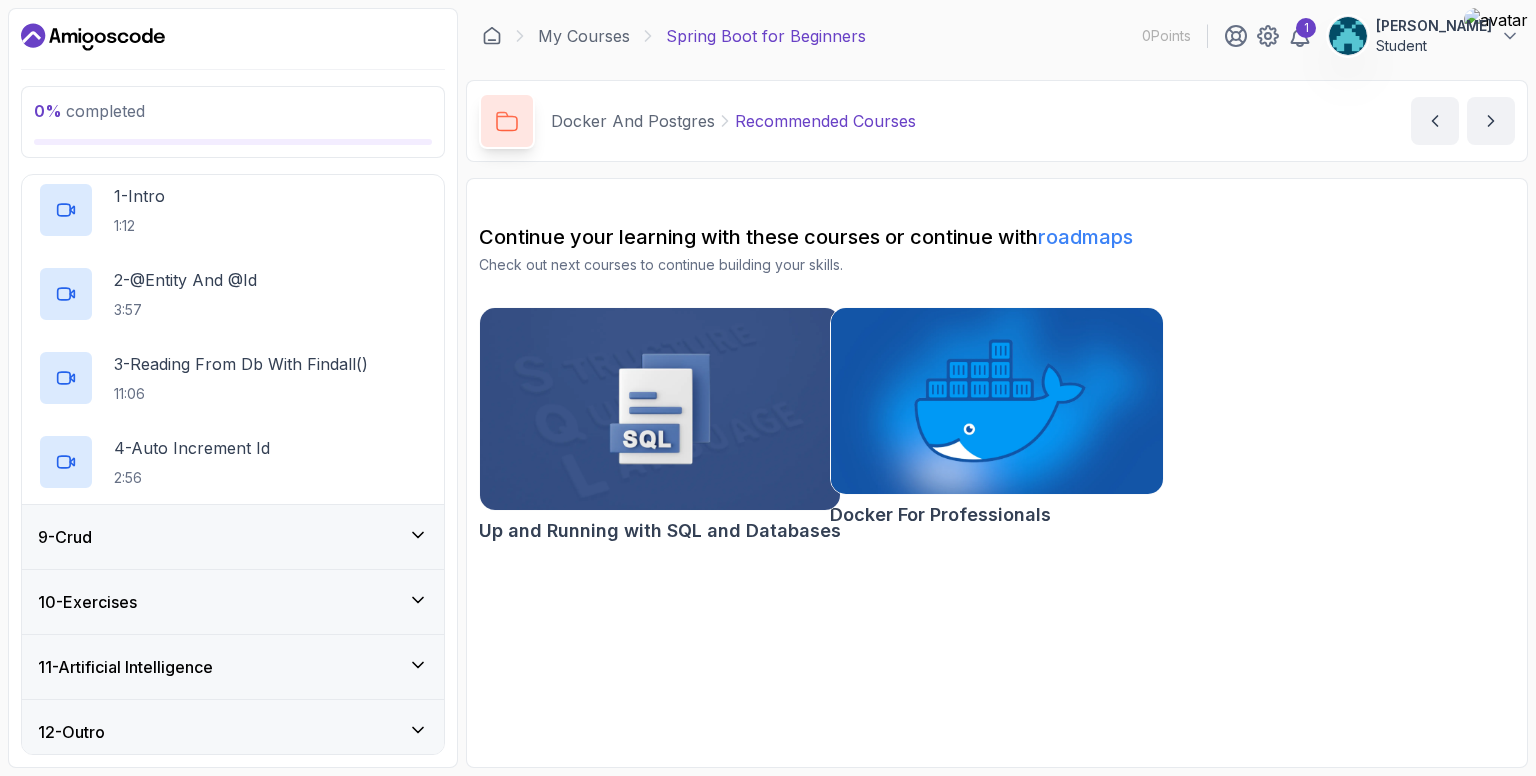 scroll, scrollTop: 532, scrollLeft: 0, axis: vertical 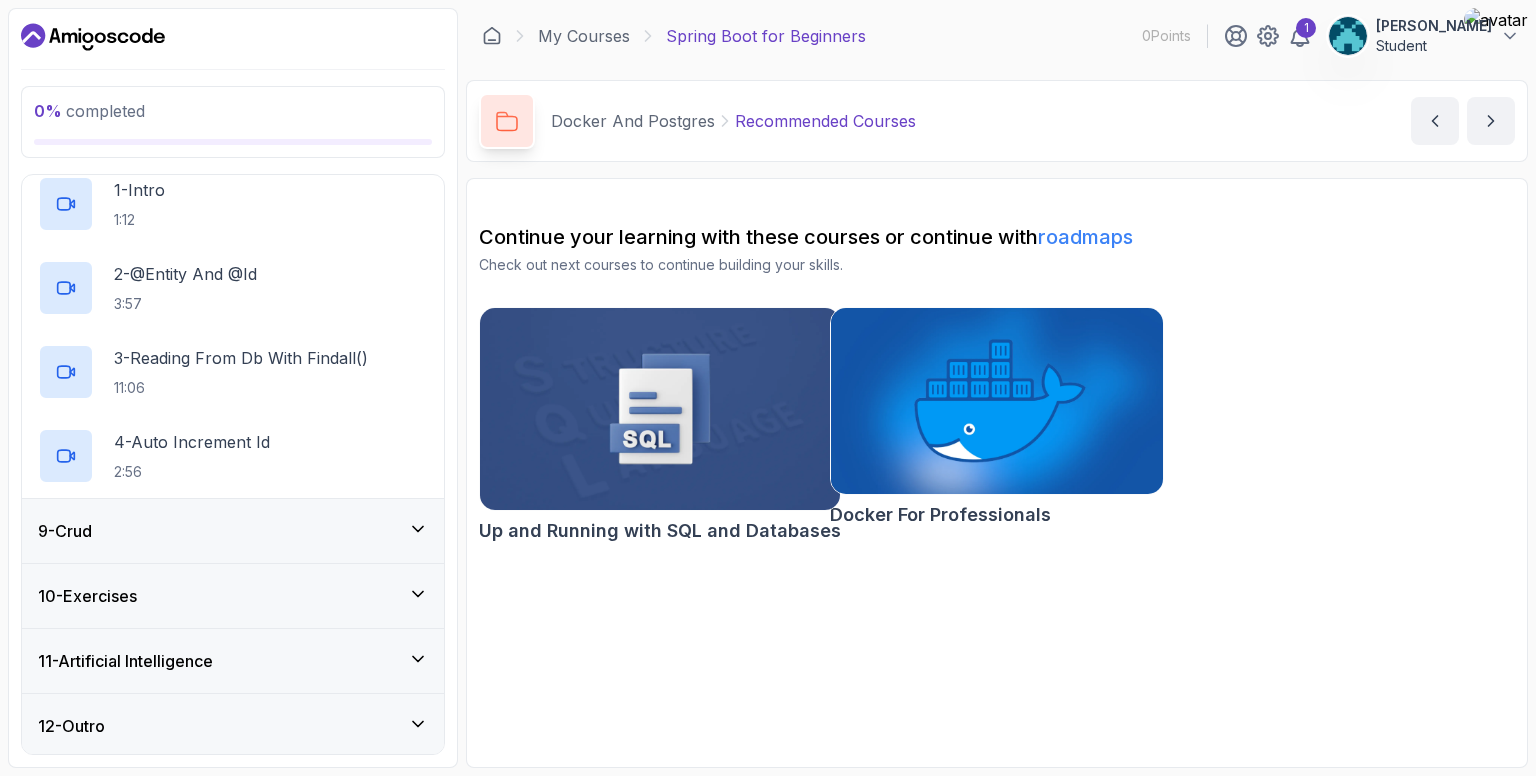 click on "9  -  Crud" at bounding box center (233, 531) 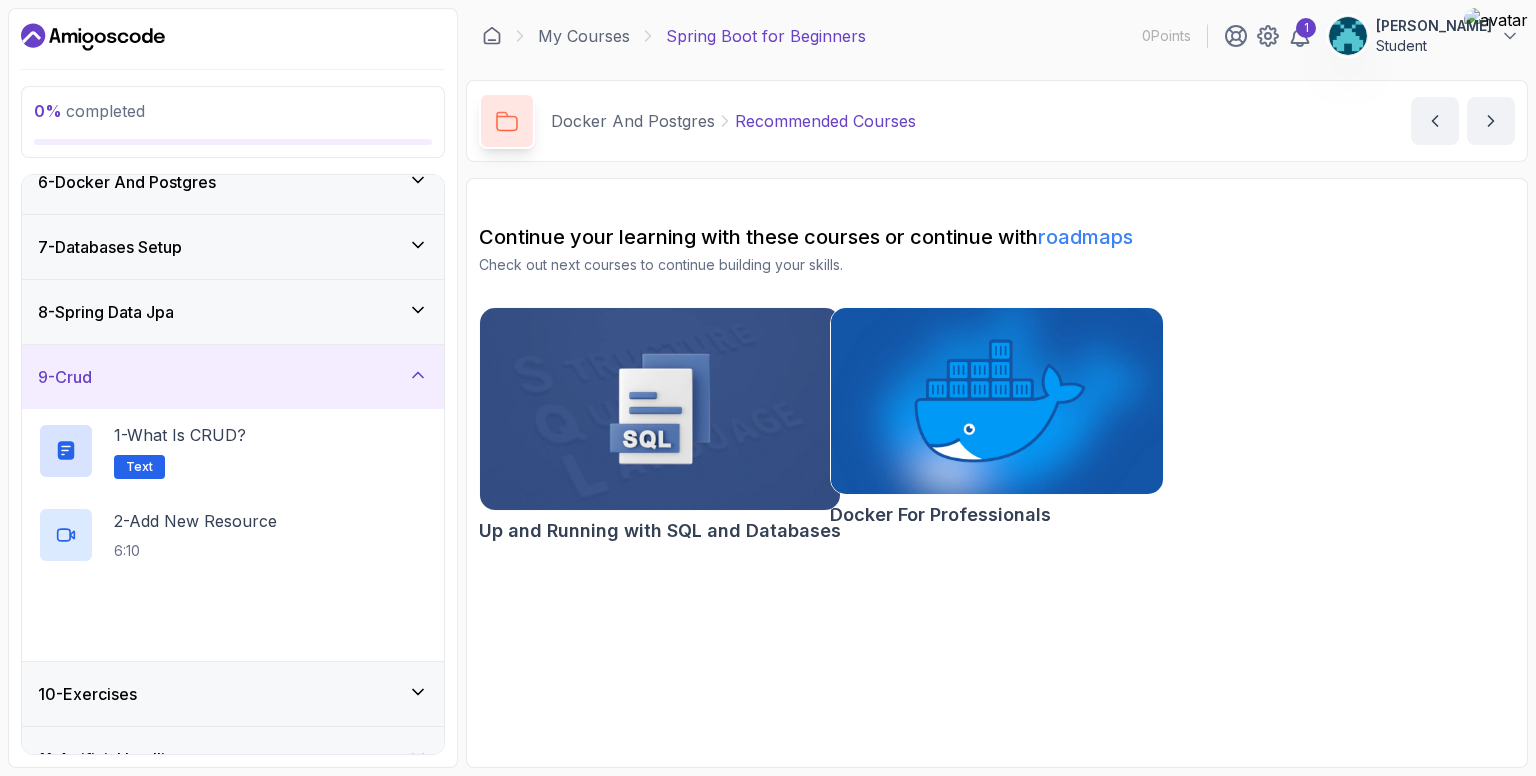 scroll, scrollTop: 448, scrollLeft: 0, axis: vertical 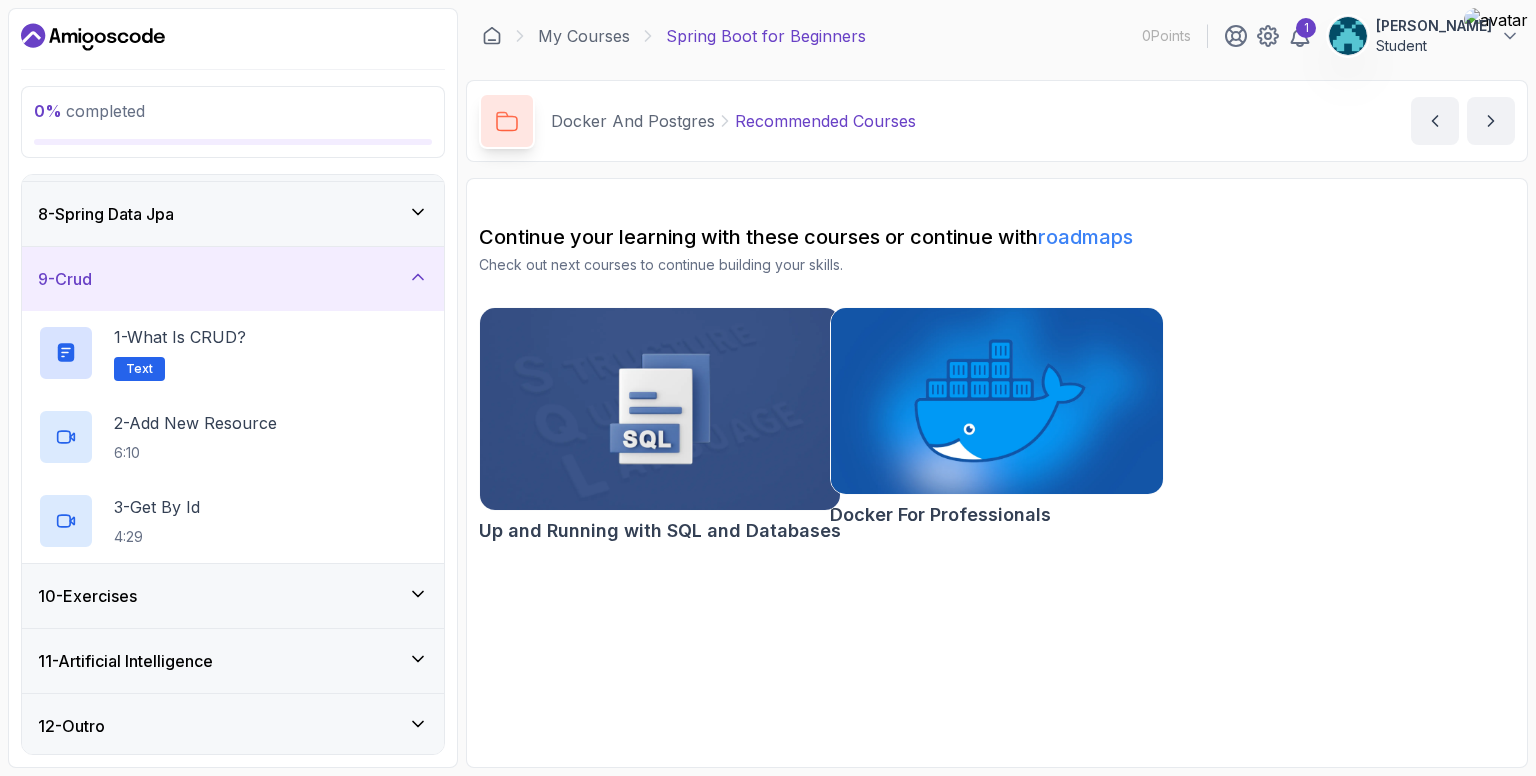 click on "10  -  Exercises" at bounding box center [233, 596] 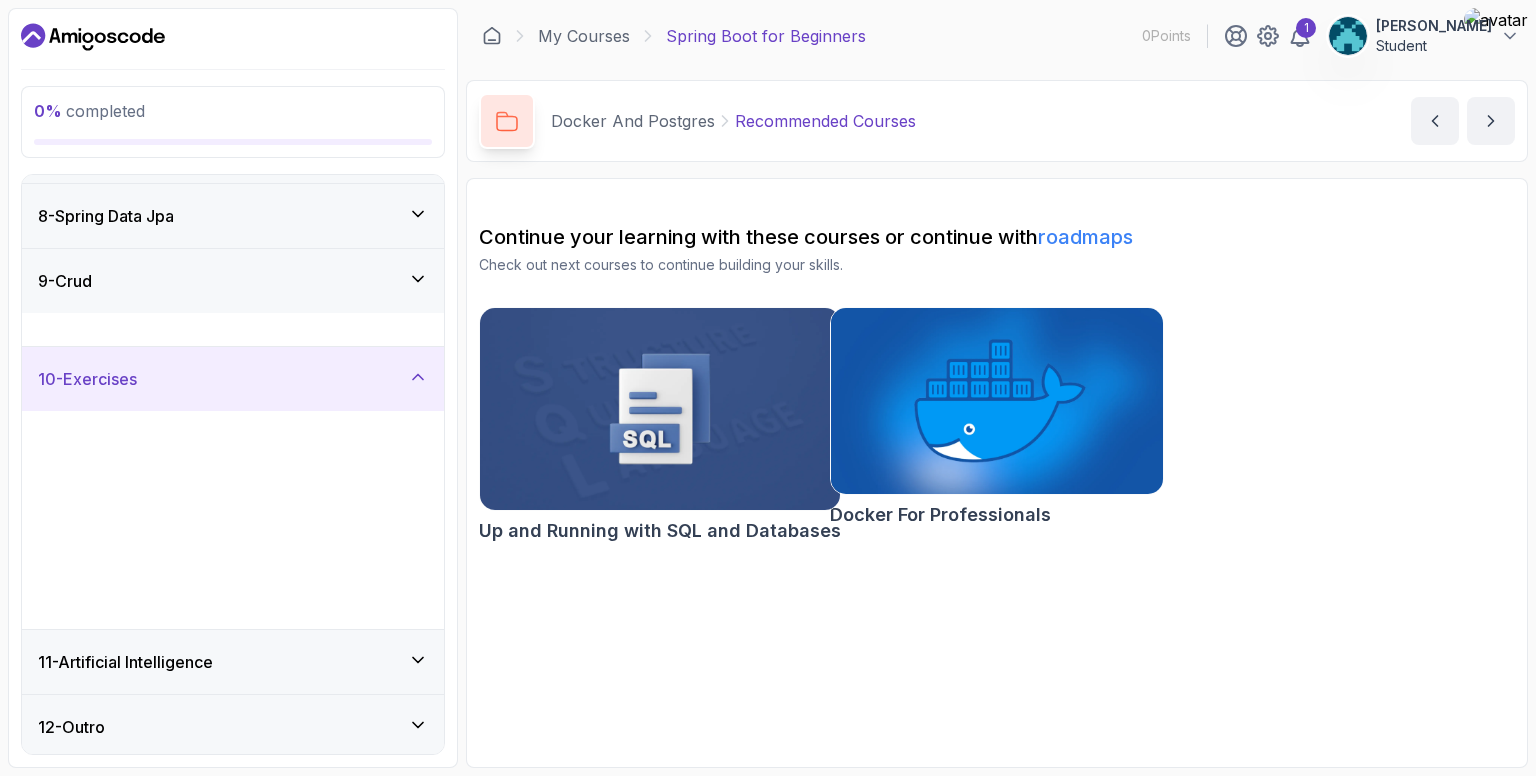 scroll, scrollTop: 448, scrollLeft: 0, axis: vertical 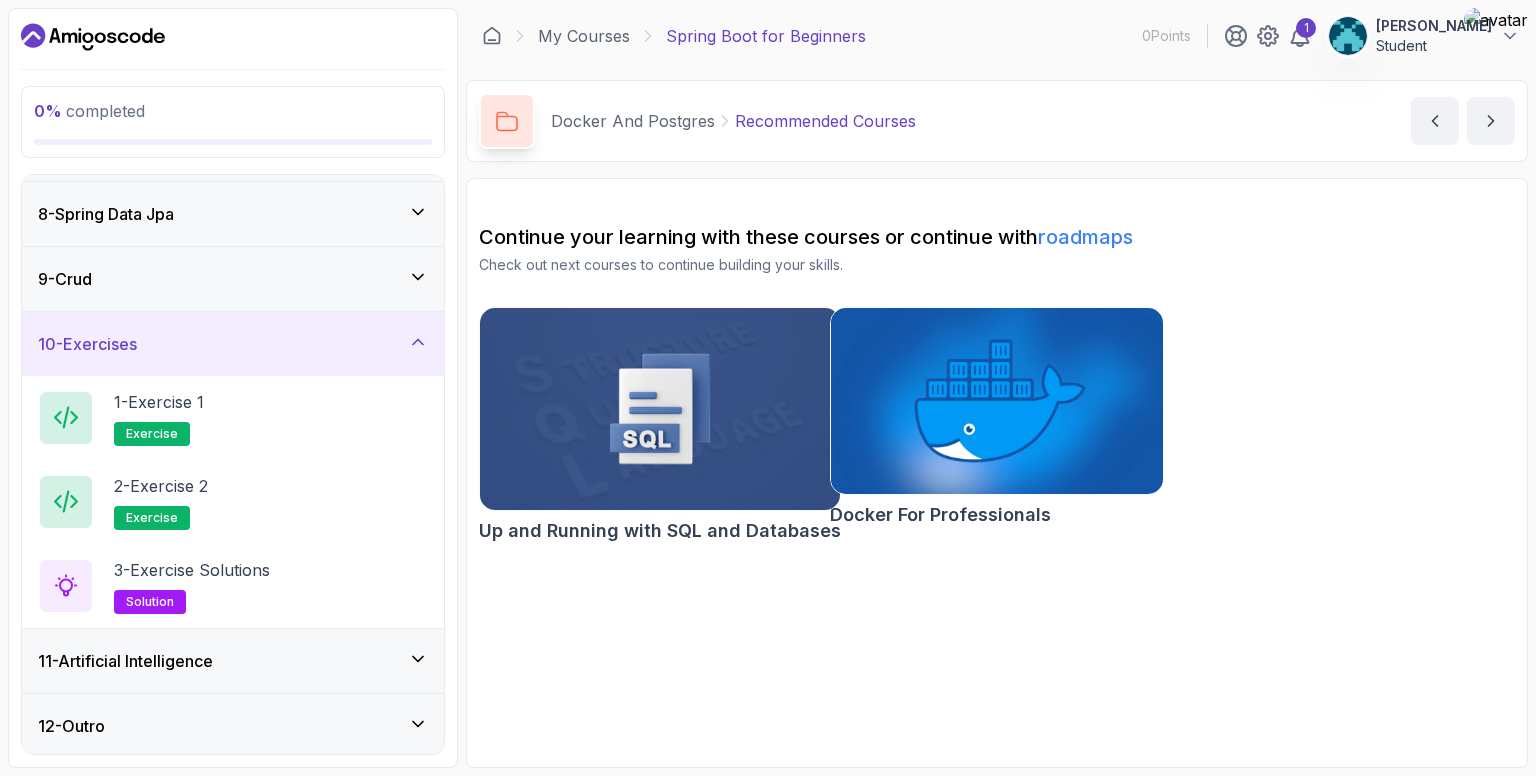 click on "11  -  Artificial Intelligence" at bounding box center (125, 661) 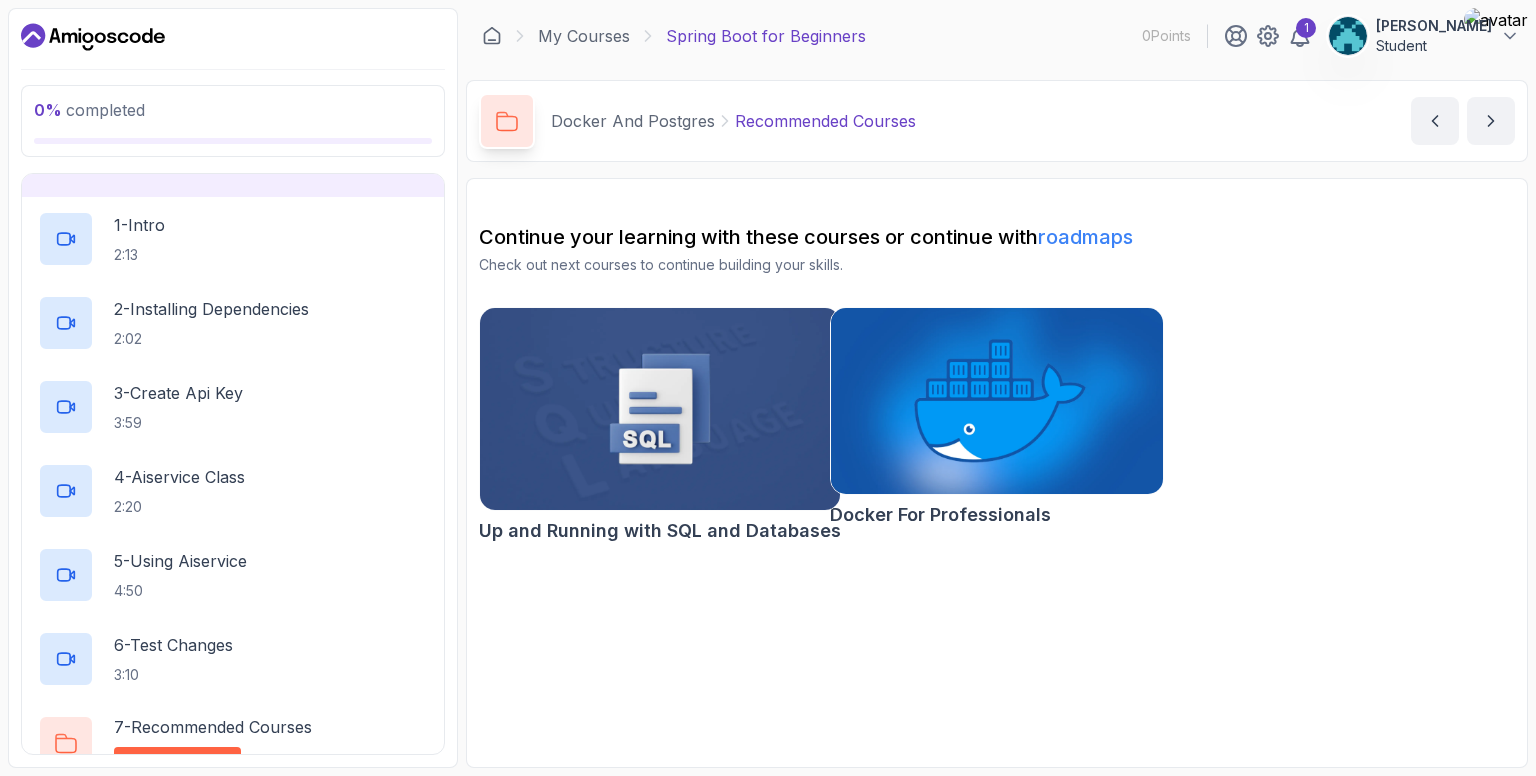 scroll, scrollTop: 784, scrollLeft: 0, axis: vertical 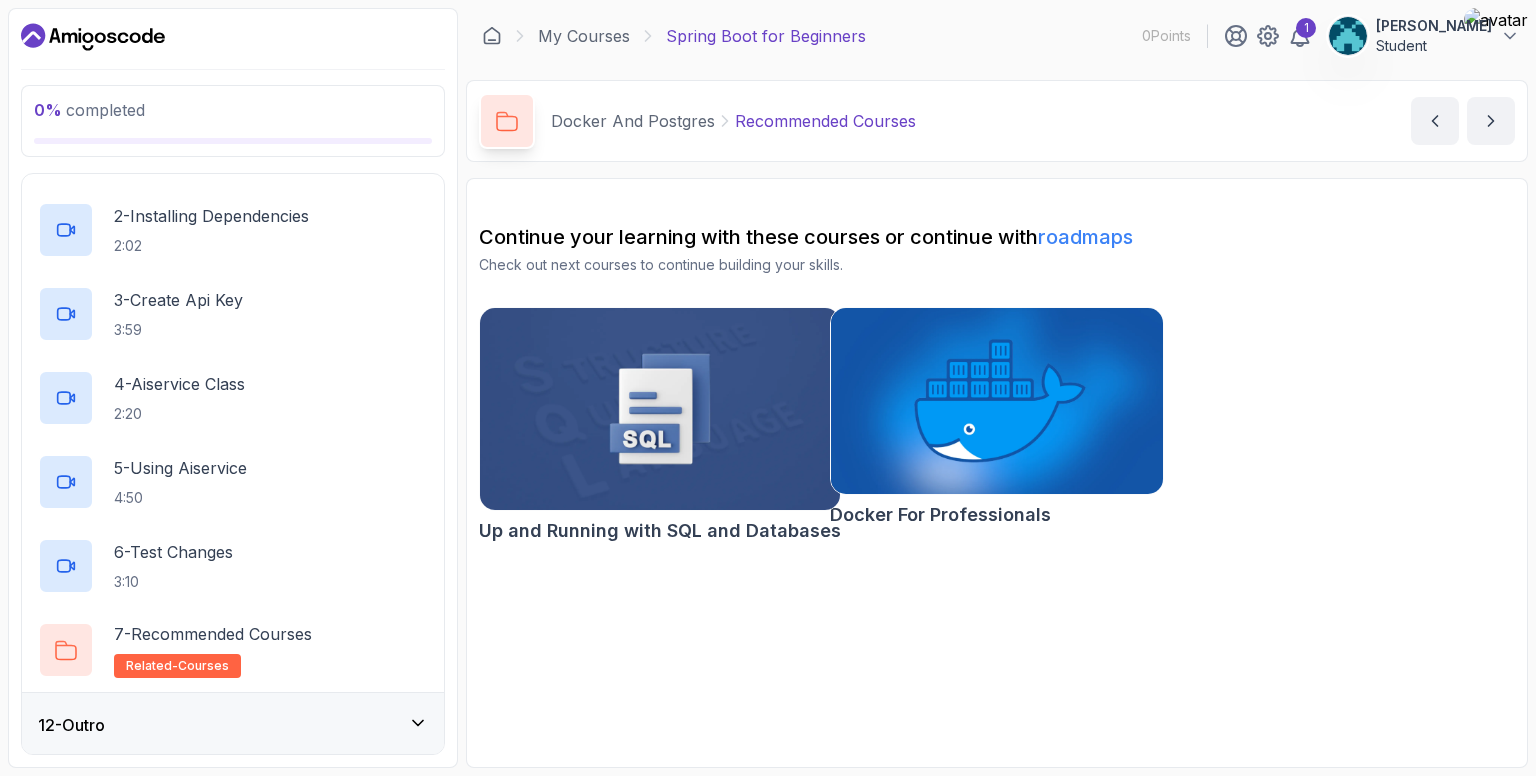 click on "12  -  Outro" at bounding box center (233, 725) 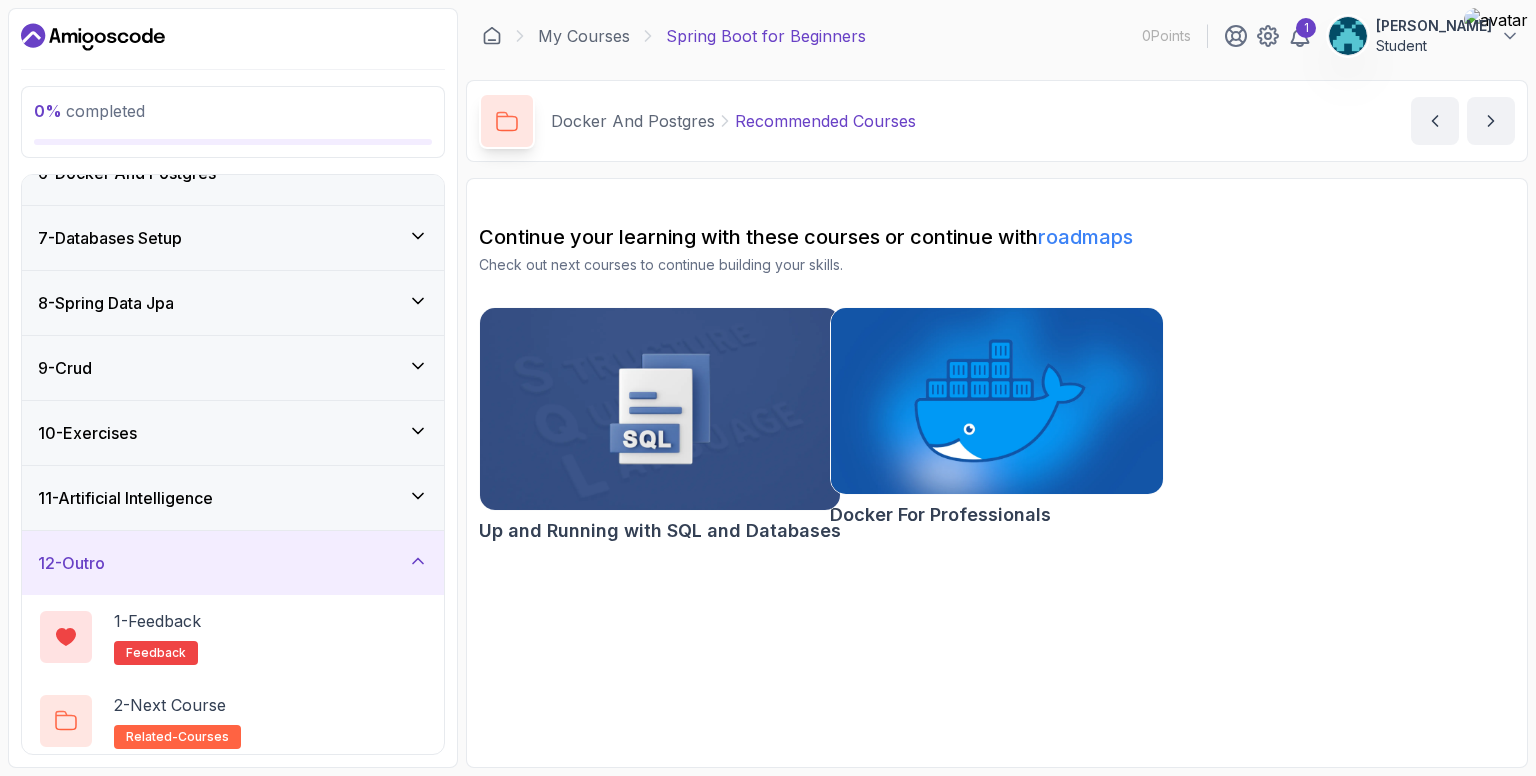 scroll, scrollTop: 364, scrollLeft: 0, axis: vertical 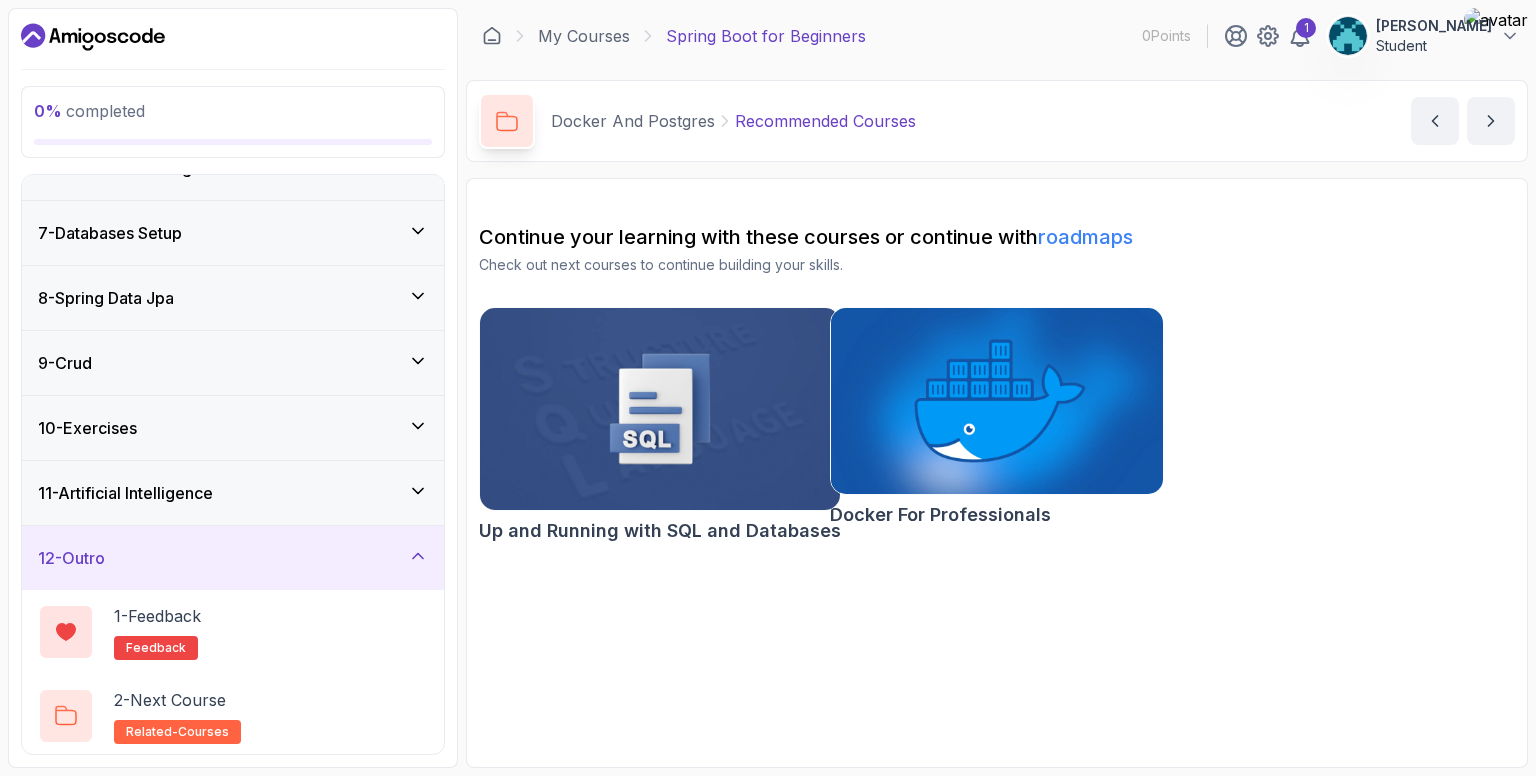 click on "11  -  Artificial Intelligence" at bounding box center [233, 493] 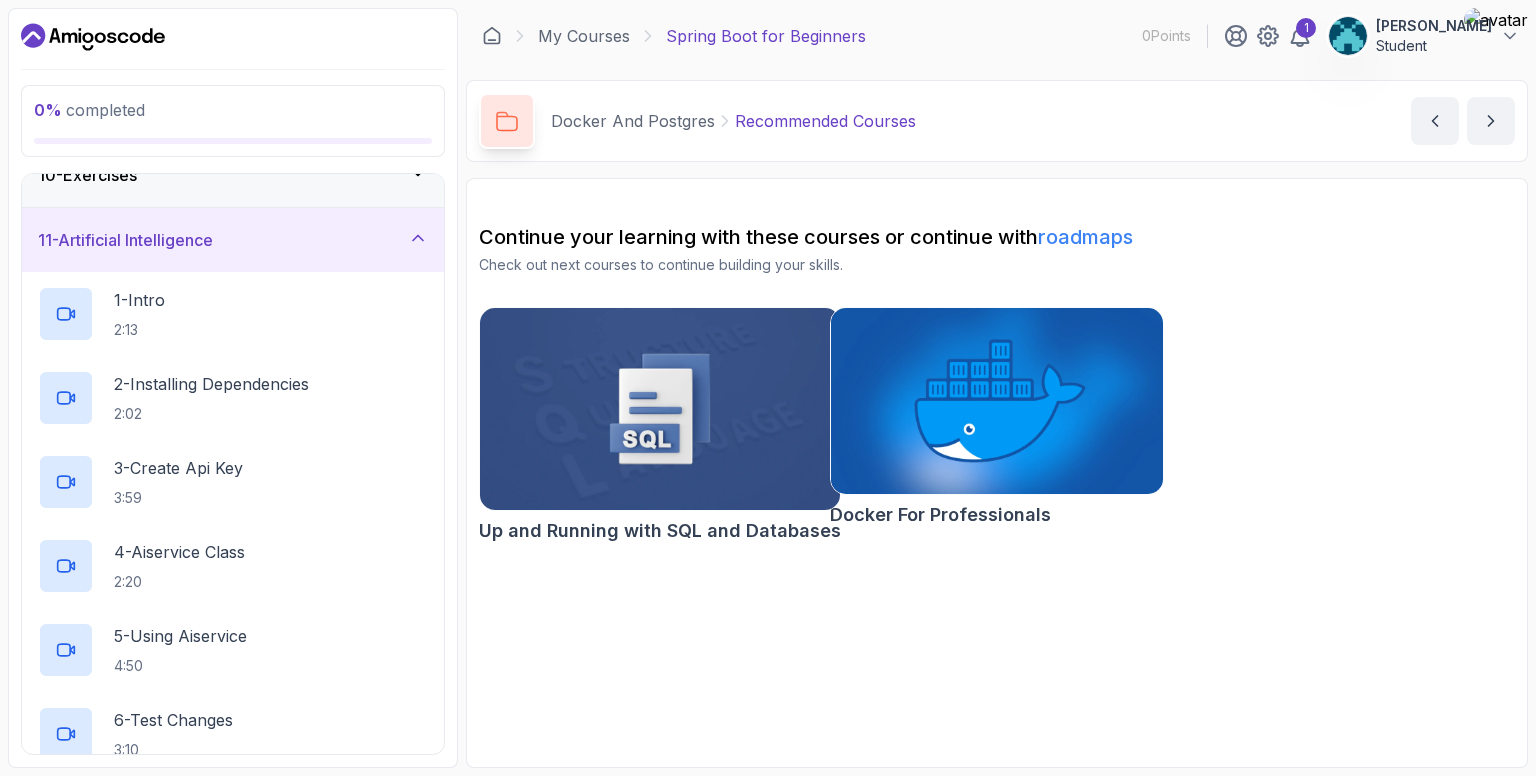 scroll, scrollTop: 784, scrollLeft: 0, axis: vertical 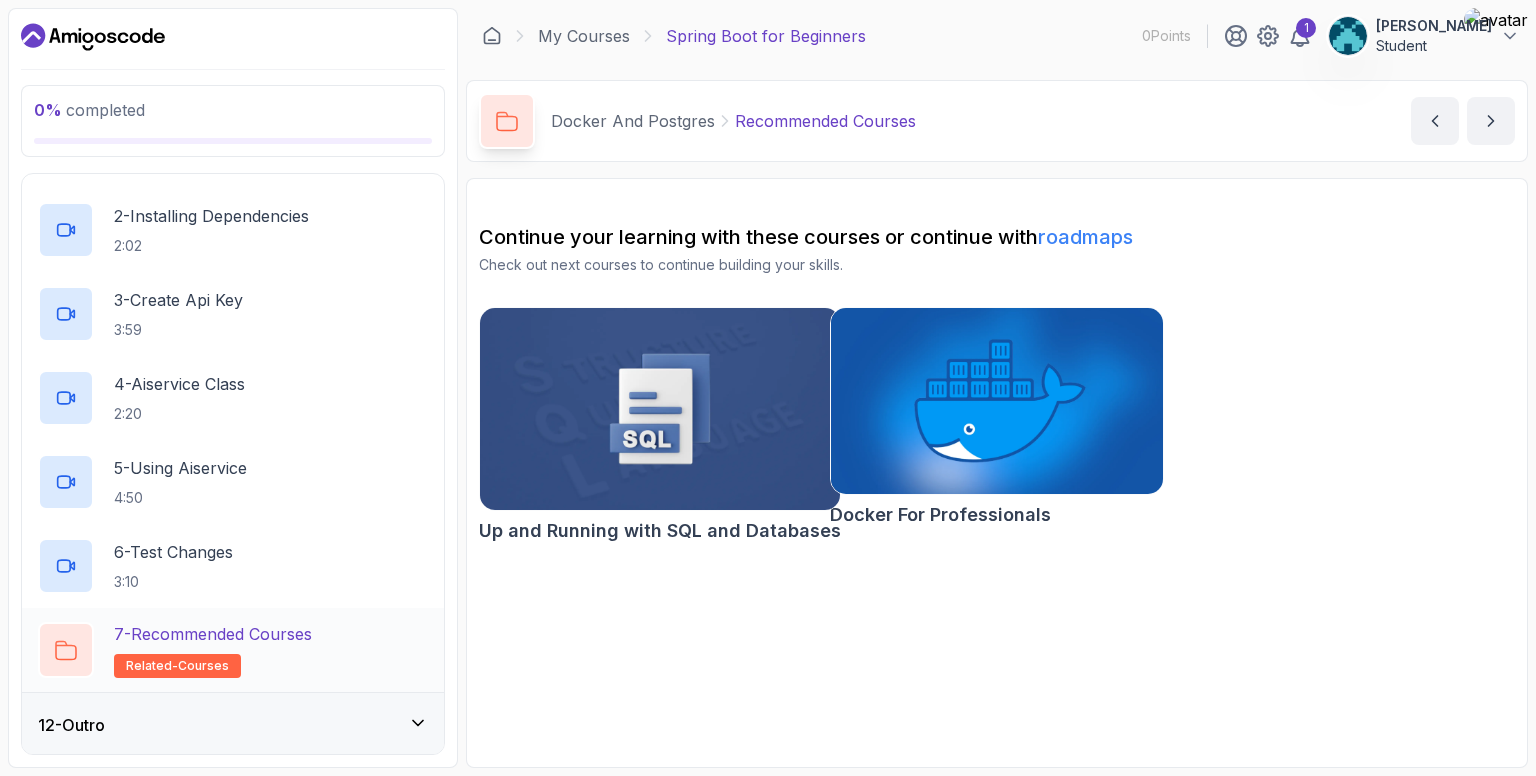 click on "7  -  Recommended Courses" at bounding box center (213, 634) 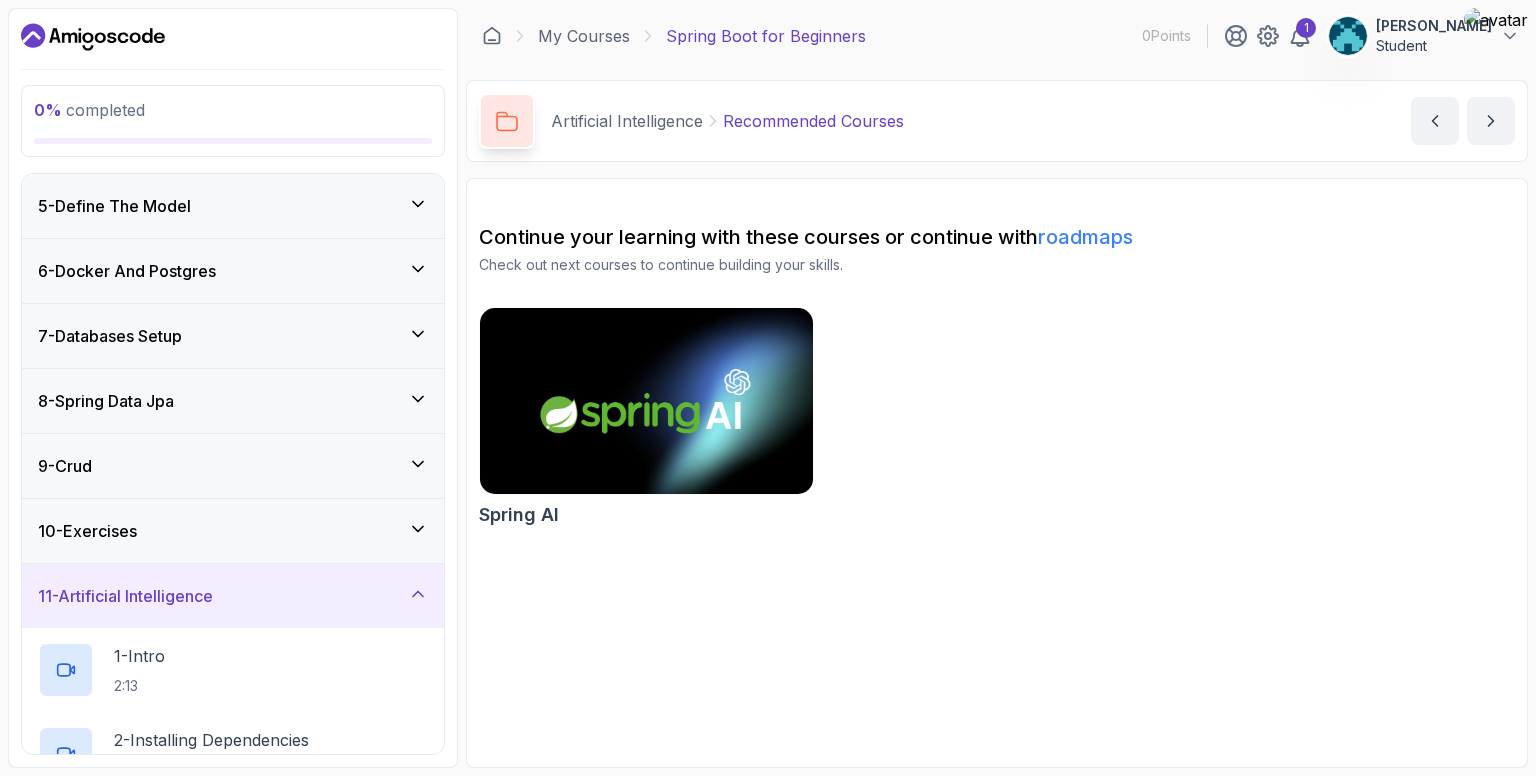 scroll, scrollTop: 260, scrollLeft: 0, axis: vertical 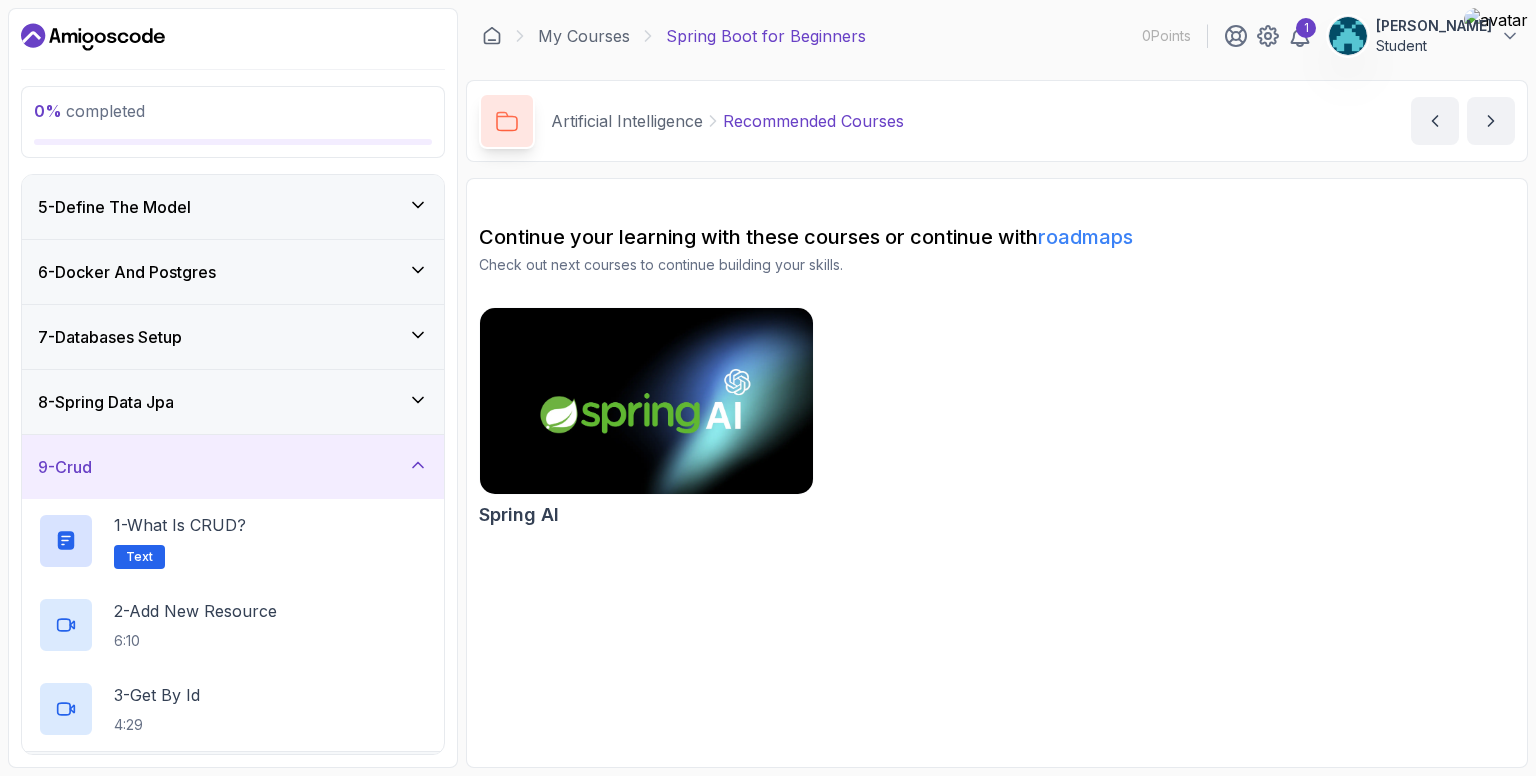click on "8  -  Spring Data Jpa" at bounding box center (233, 402) 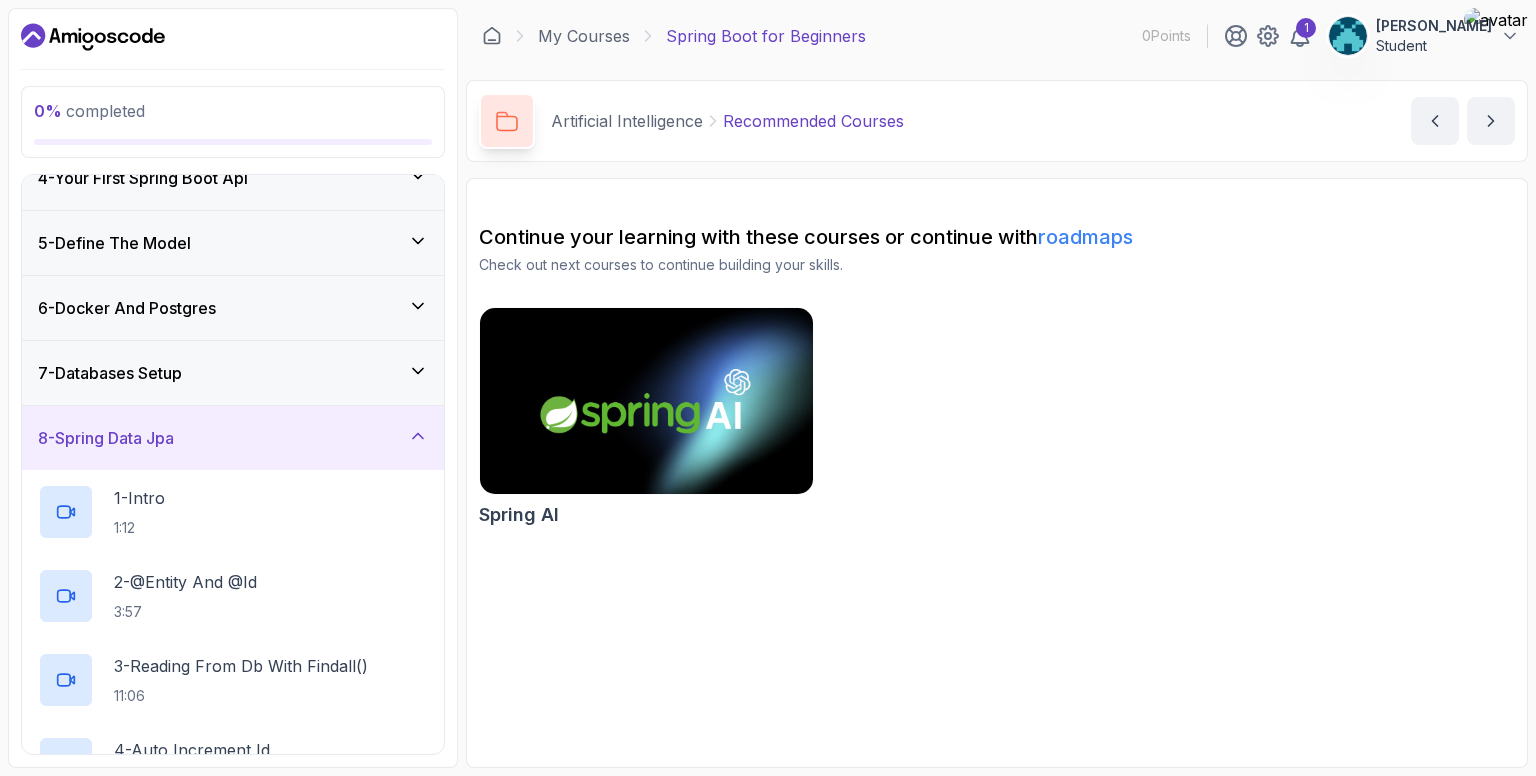 scroll, scrollTop: 222, scrollLeft: 0, axis: vertical 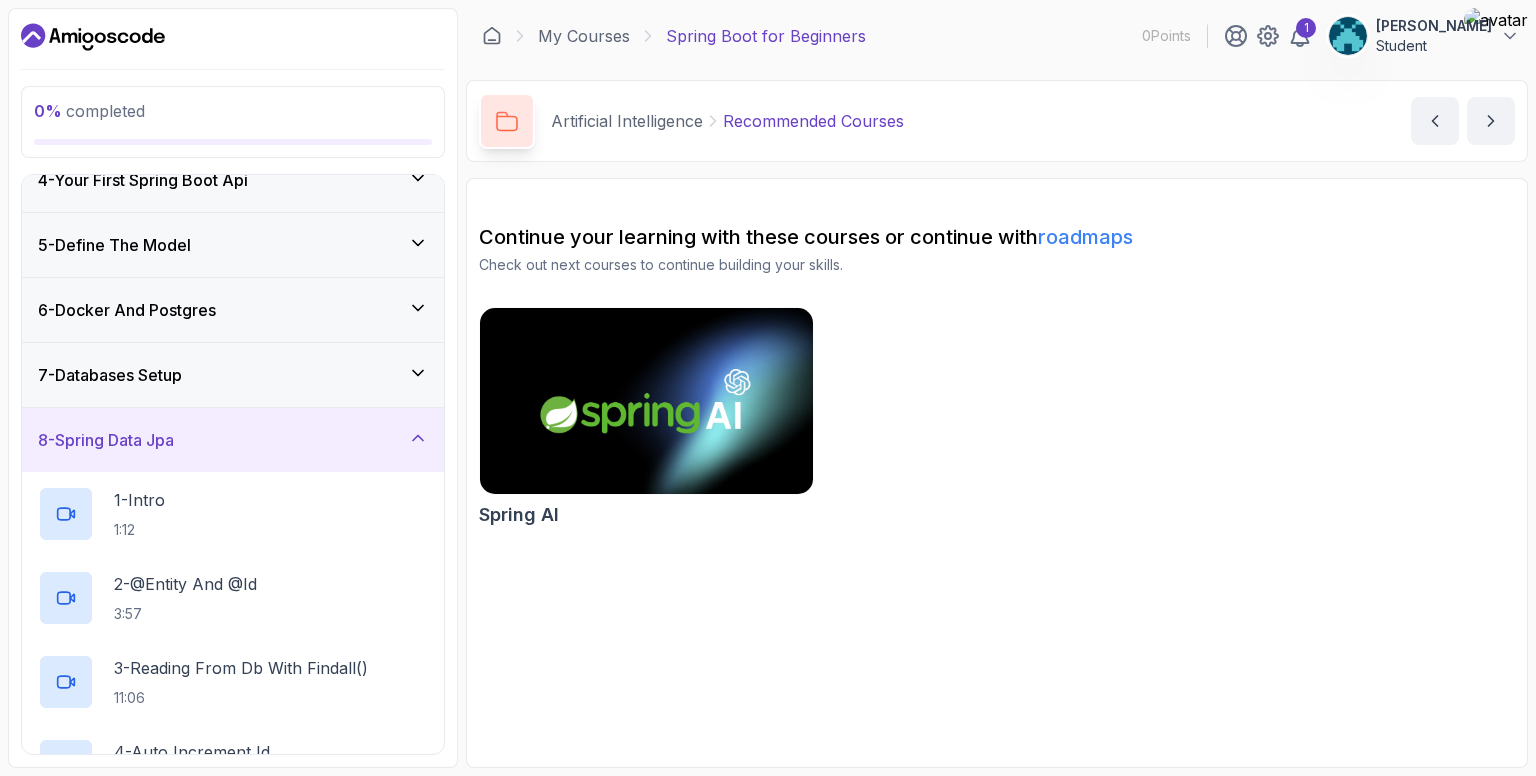 click on "6  -  Docker And Postgres" at bounding box center (233, 310) 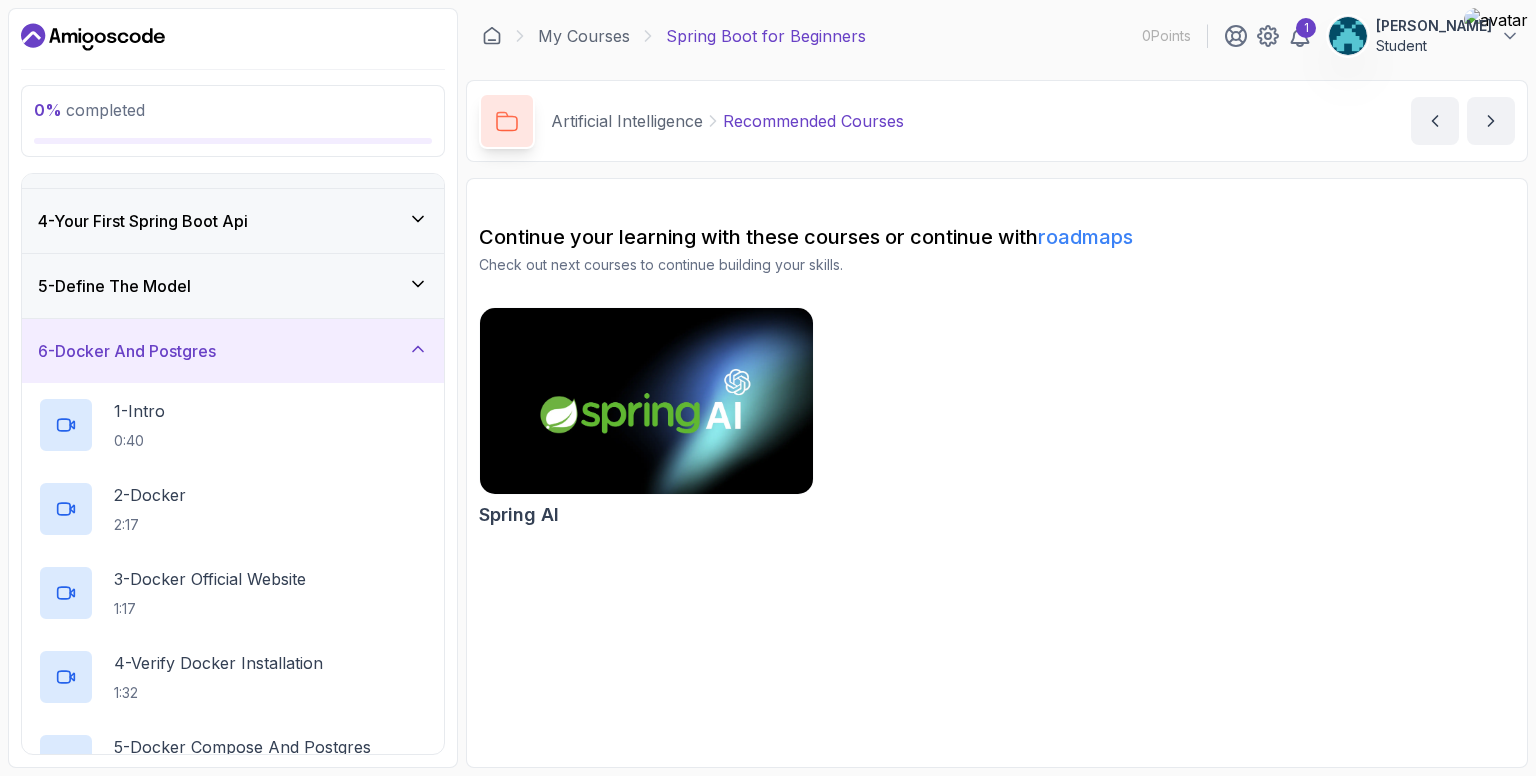 scroll, scrollTop: 0, scrollLeft: 0, axis: both 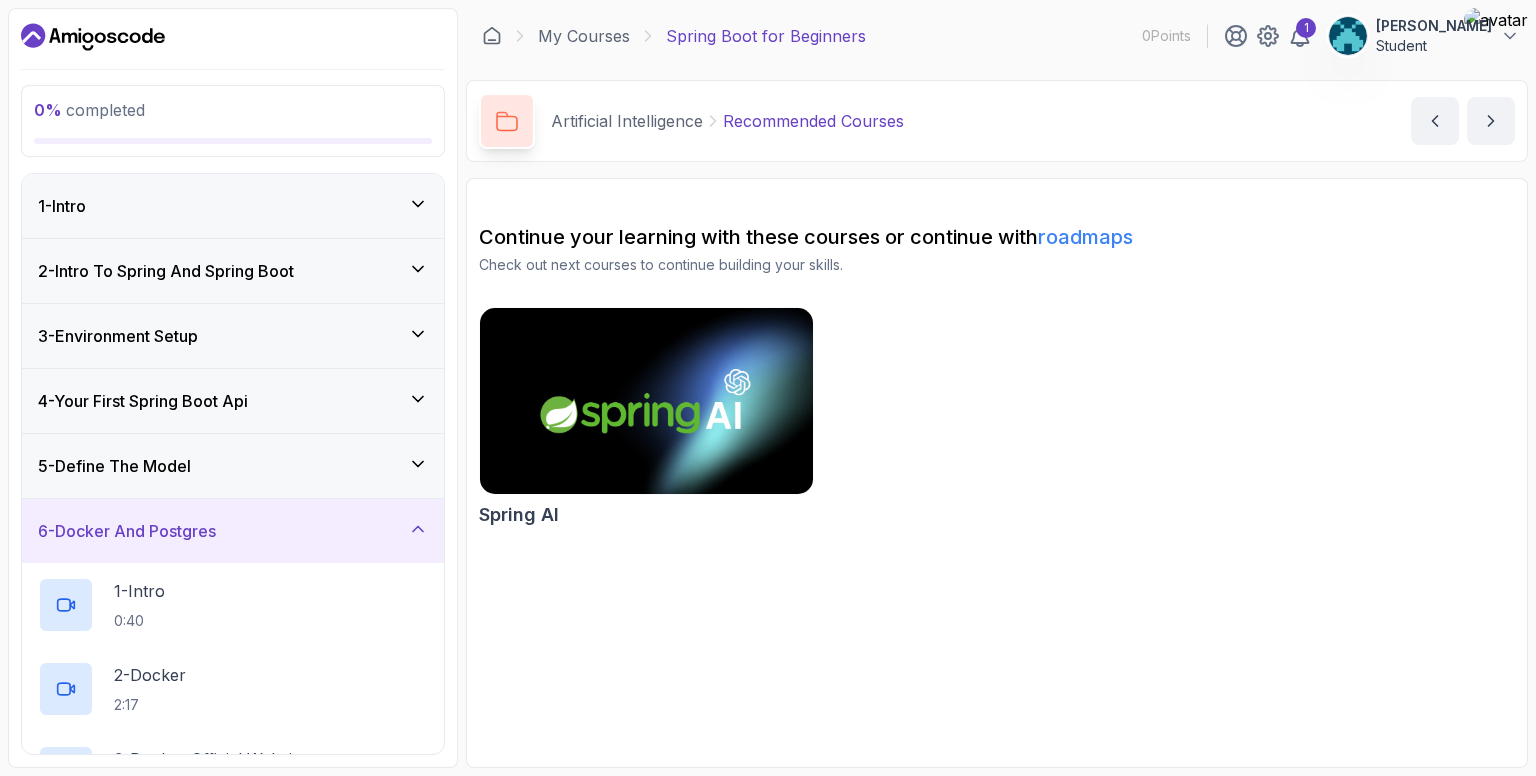 click on "4  -  Your First Spring Boot Api" at bounding box center (143, 401) 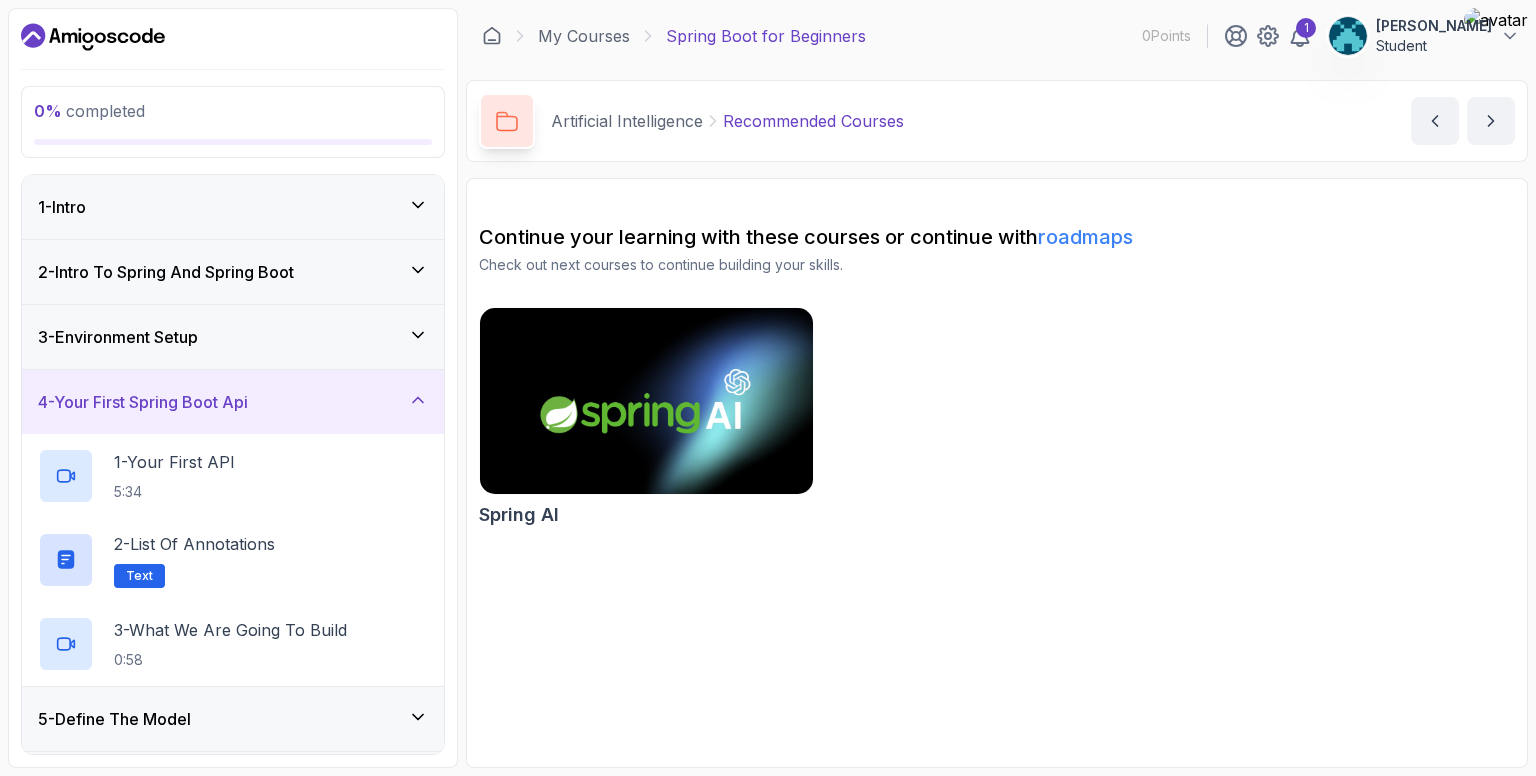 click on "3  -  Environment Setup" at bounding box center [233, 337] 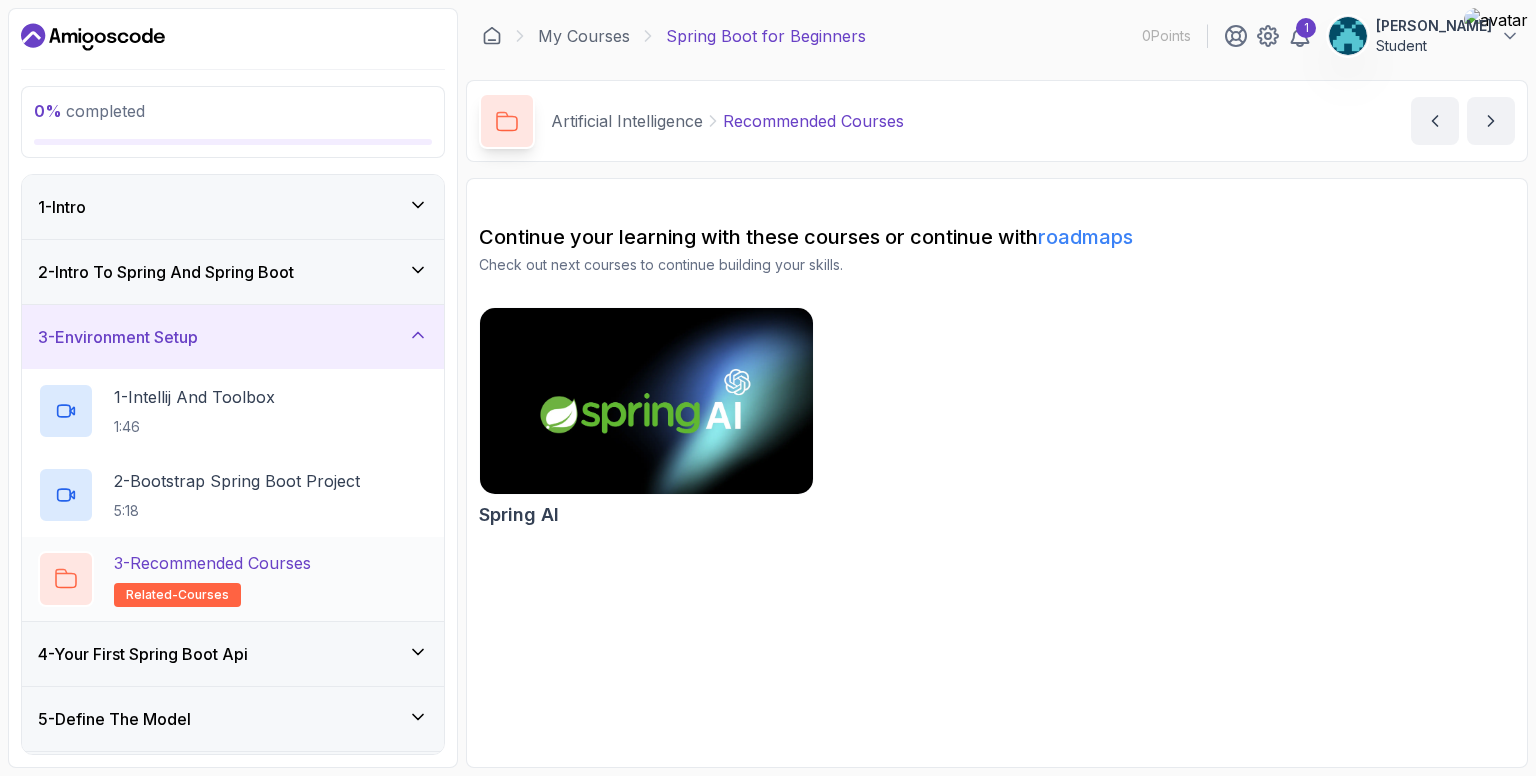 click on "3  -  Recommended Courses" at bounding box center (212, 563) 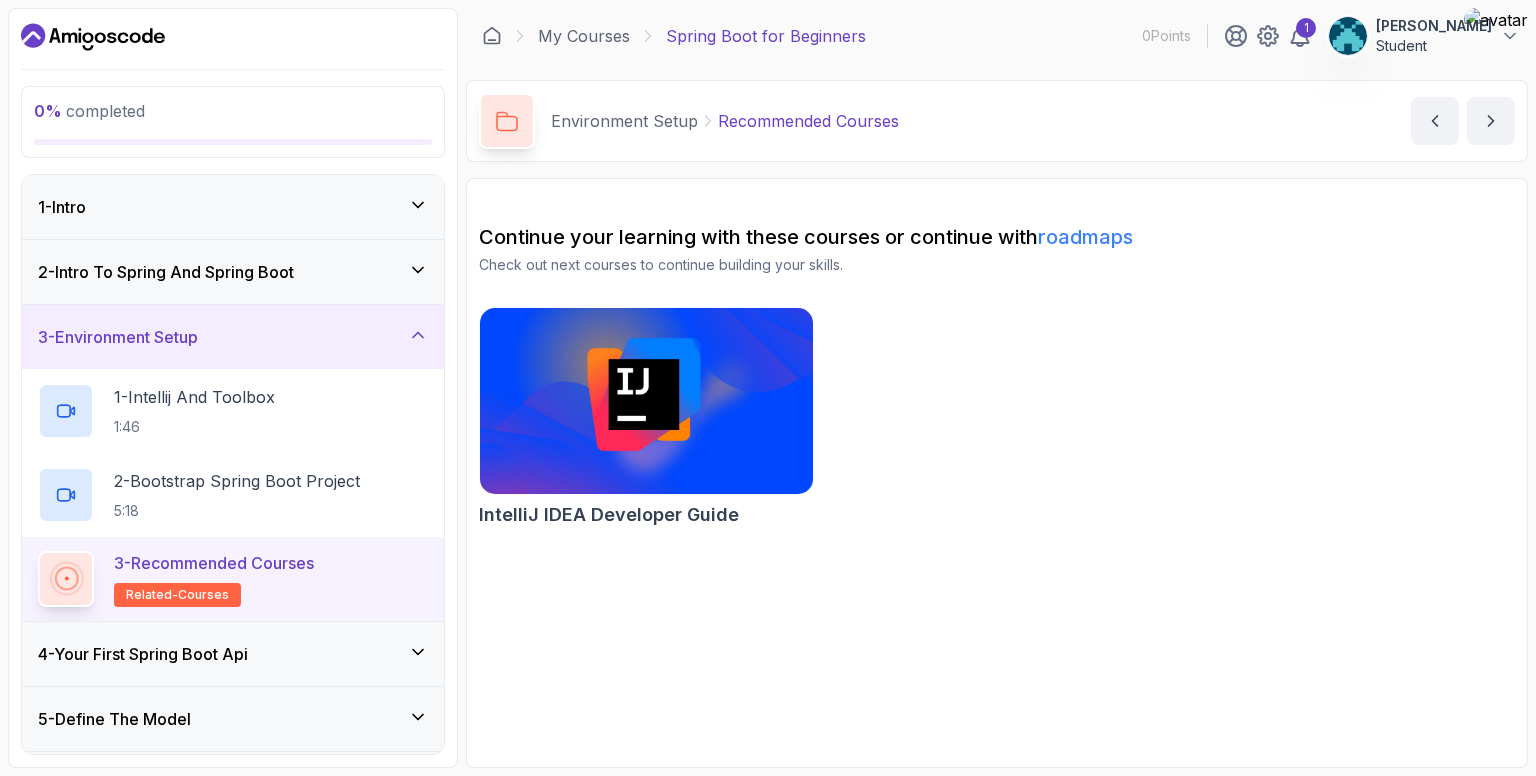click on "2  -  Intro To Spring And Spring Boot" at bounding box center [166, 272] 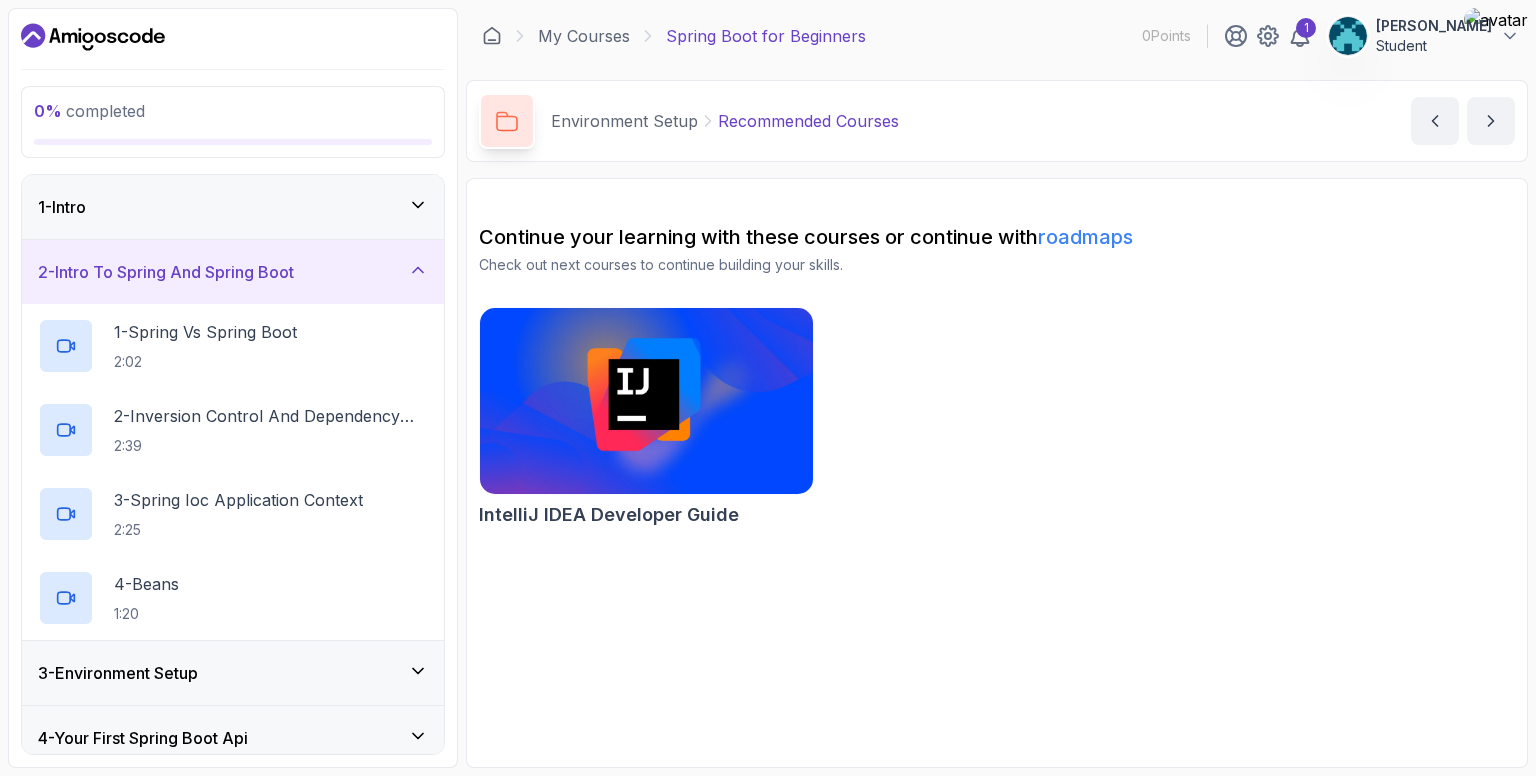 click on "1  -  Intro" at bounding box center (233, 207) 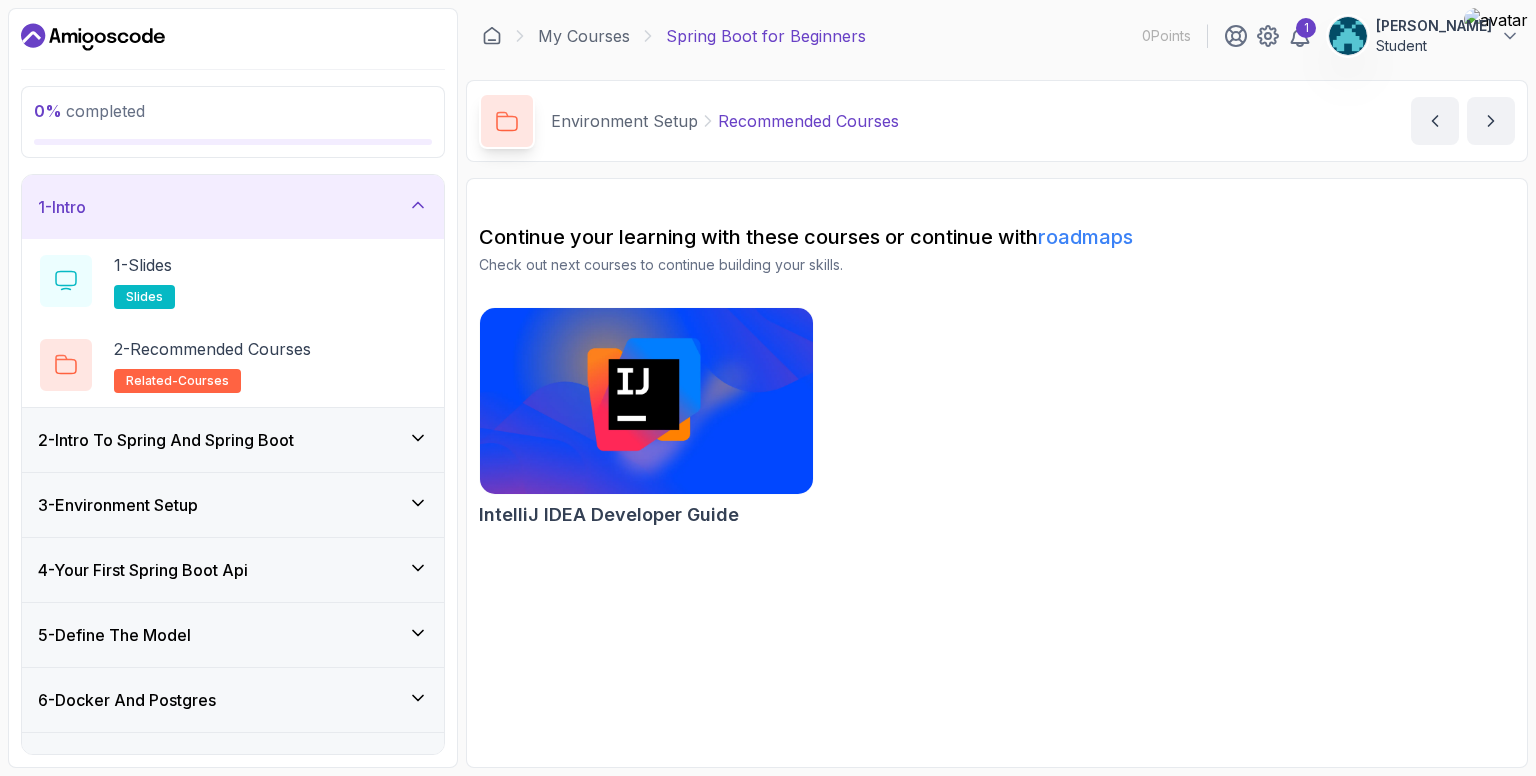 click on "1  -  Intro" at bounding box center (233, 207) 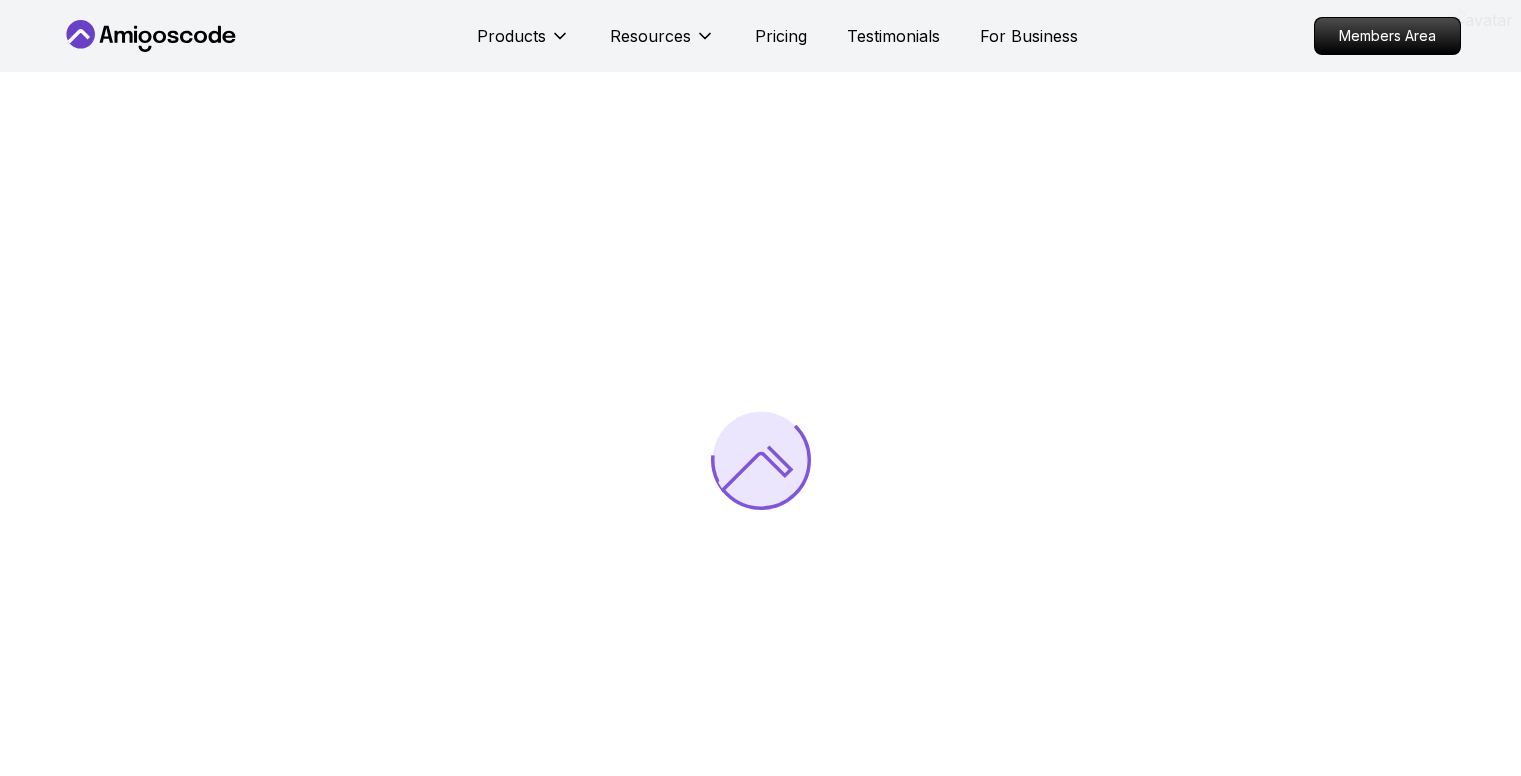 scroll, scrollTop: 0, scrollLeft: 0, axis: both 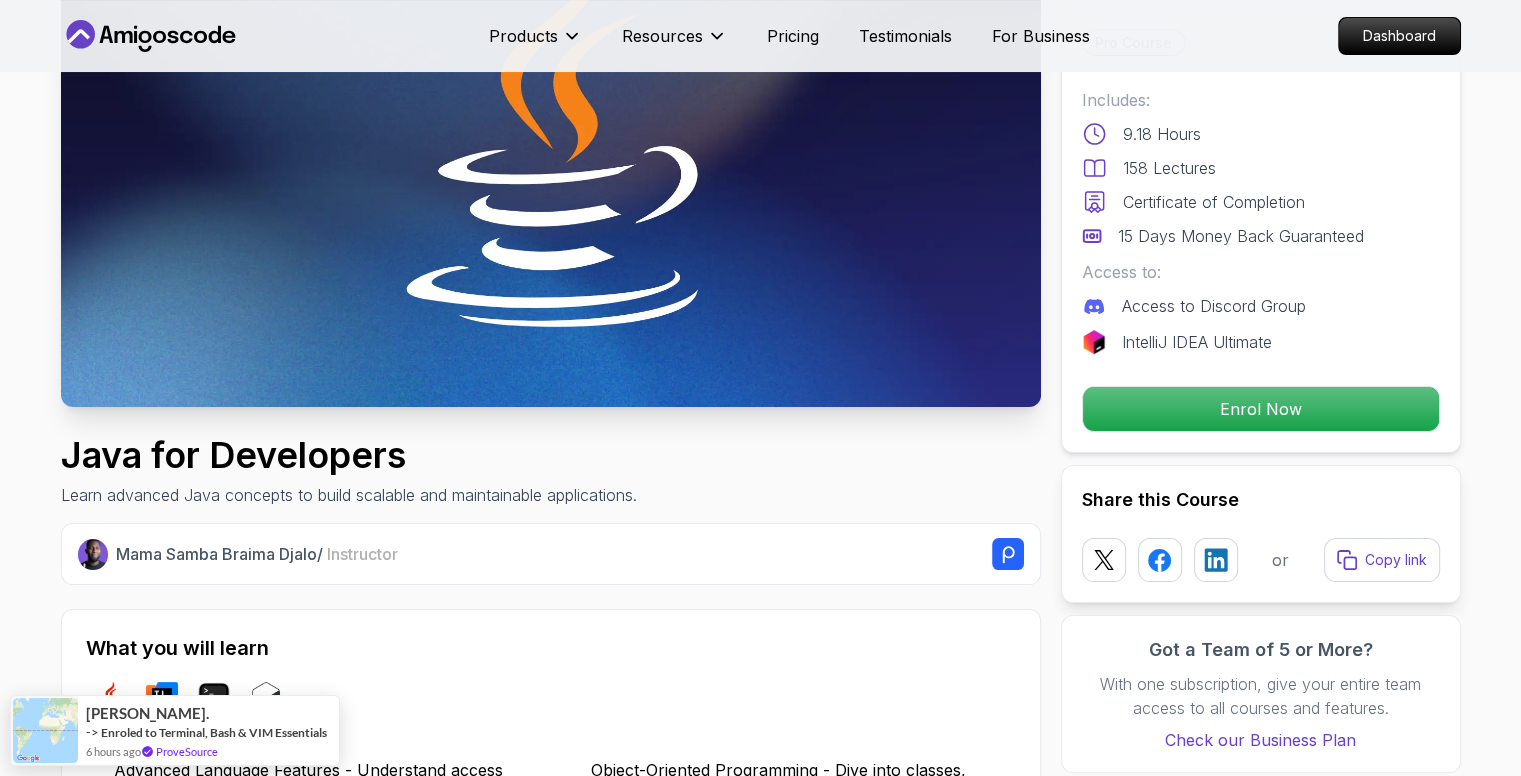 click on "Products Resources Pricing Testimonials For Business Dashboard Products Resources Pricing Testimonials For Business Dashboard Java for Developers Learn advanced Java concepts to build scalable and maintainable applications. Mama Samba Braima Djalo  /   Instructor Pro Course Includes: 9.18 Hours 158 Lectures Certificate of Completion 15 Days Money Back Guaranteed Access to: Access to Discord Group IntelliJ IDEA Ultimate Enrol Now Share this Course or Copy link Got a Team of 5 or More? With one subscription, give your entire team access to all courses and features. Check our Business Plan Mama Samba Braima Djalo  /   Instructor What you will learn java intellij terminal bash Advanced Language Features - Understand access modifiers, the static keyword, and advanced method functionalities. Object-Oriented Programming - Dive into classes, objects, constructors, and concepts like `@Override` and `equals()`. Working with Files - Read, write, and manage files using modern Java techniques like try-with-resources." at bounding box center (760, 4360) 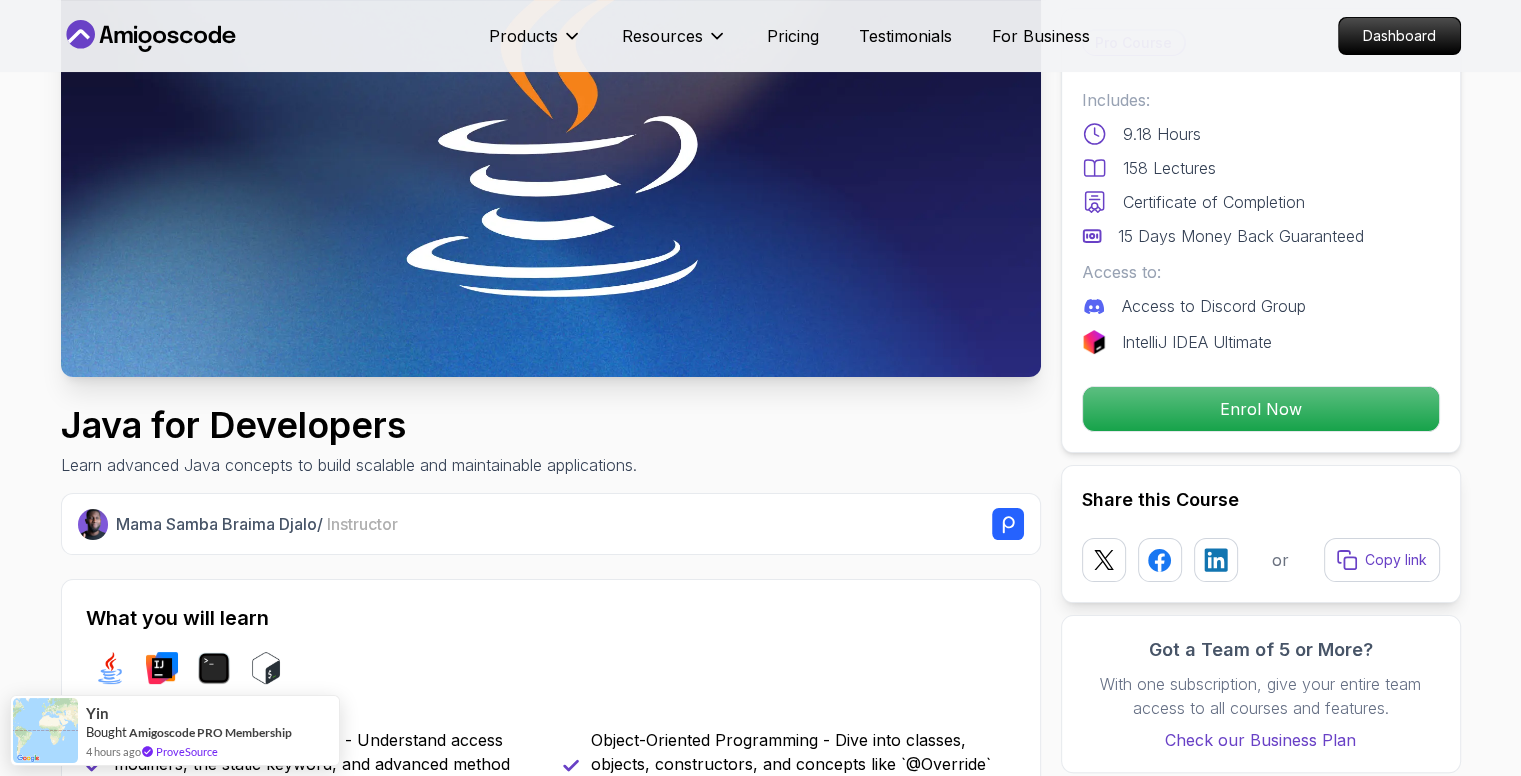 scroll, scrollTop: 0, scrollLeft: 0, axis: both 